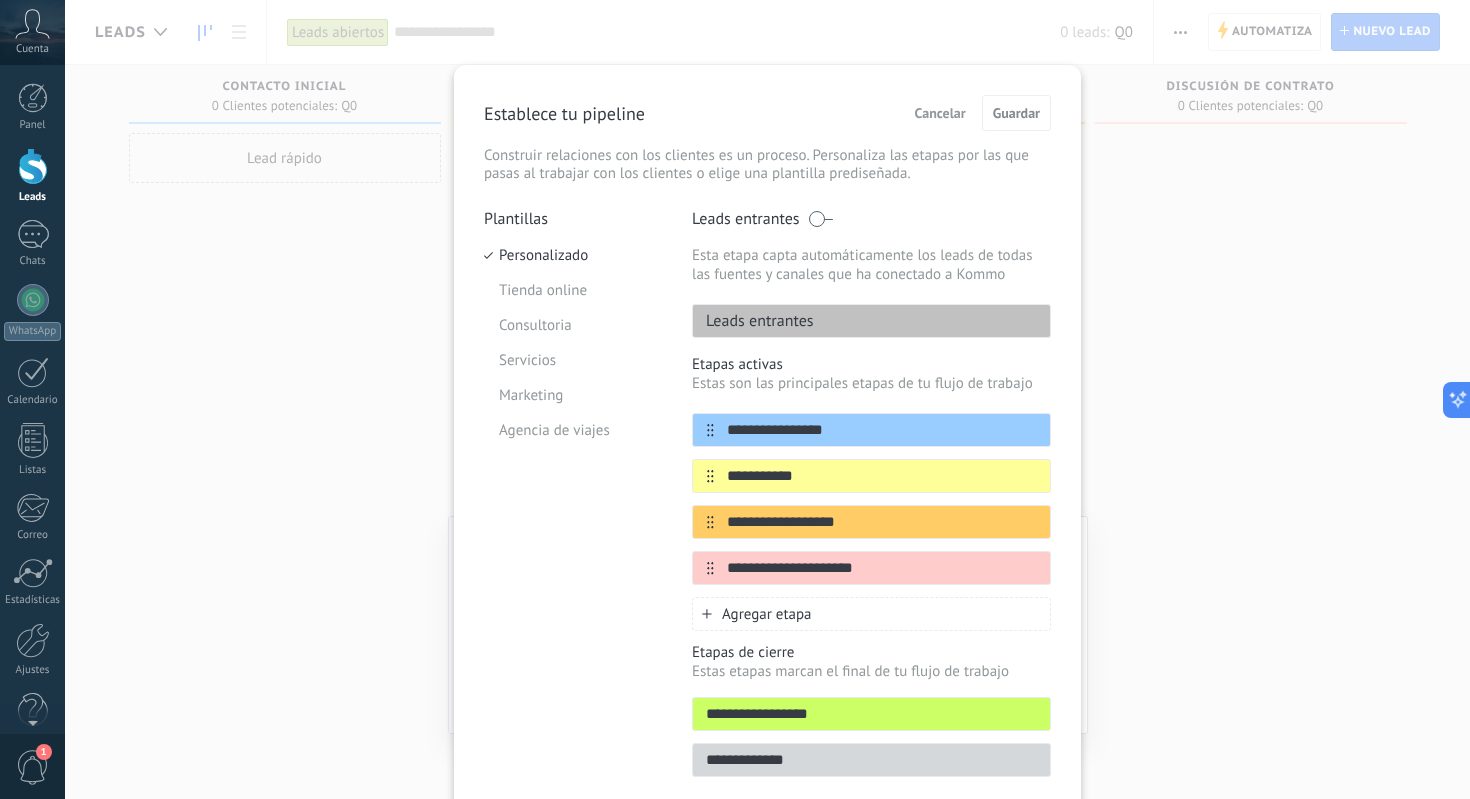 scroll, scrollTop: 0, scrollLeft: 0, axis: both 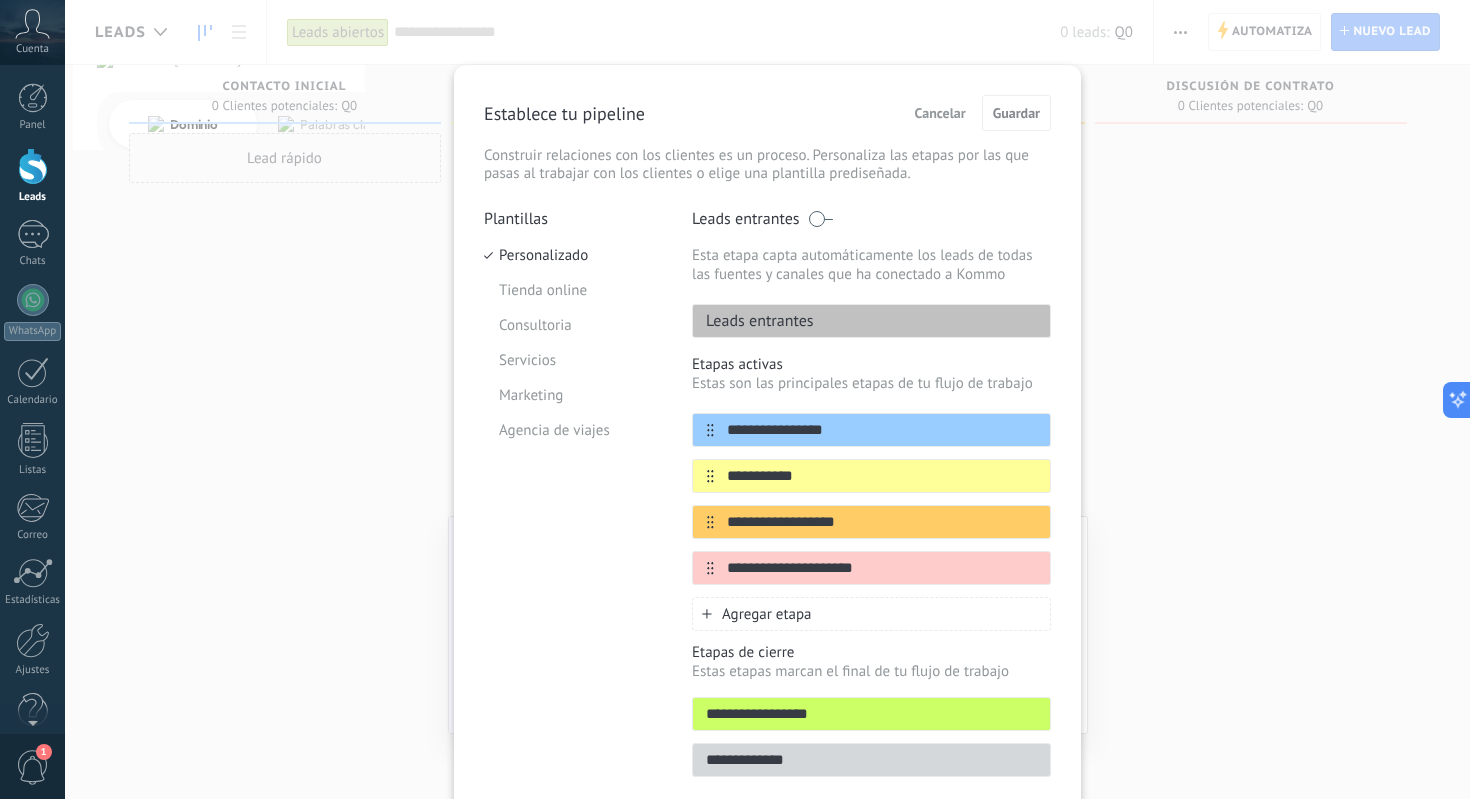 click on "Cancelar" at bounding box center [940, 113] 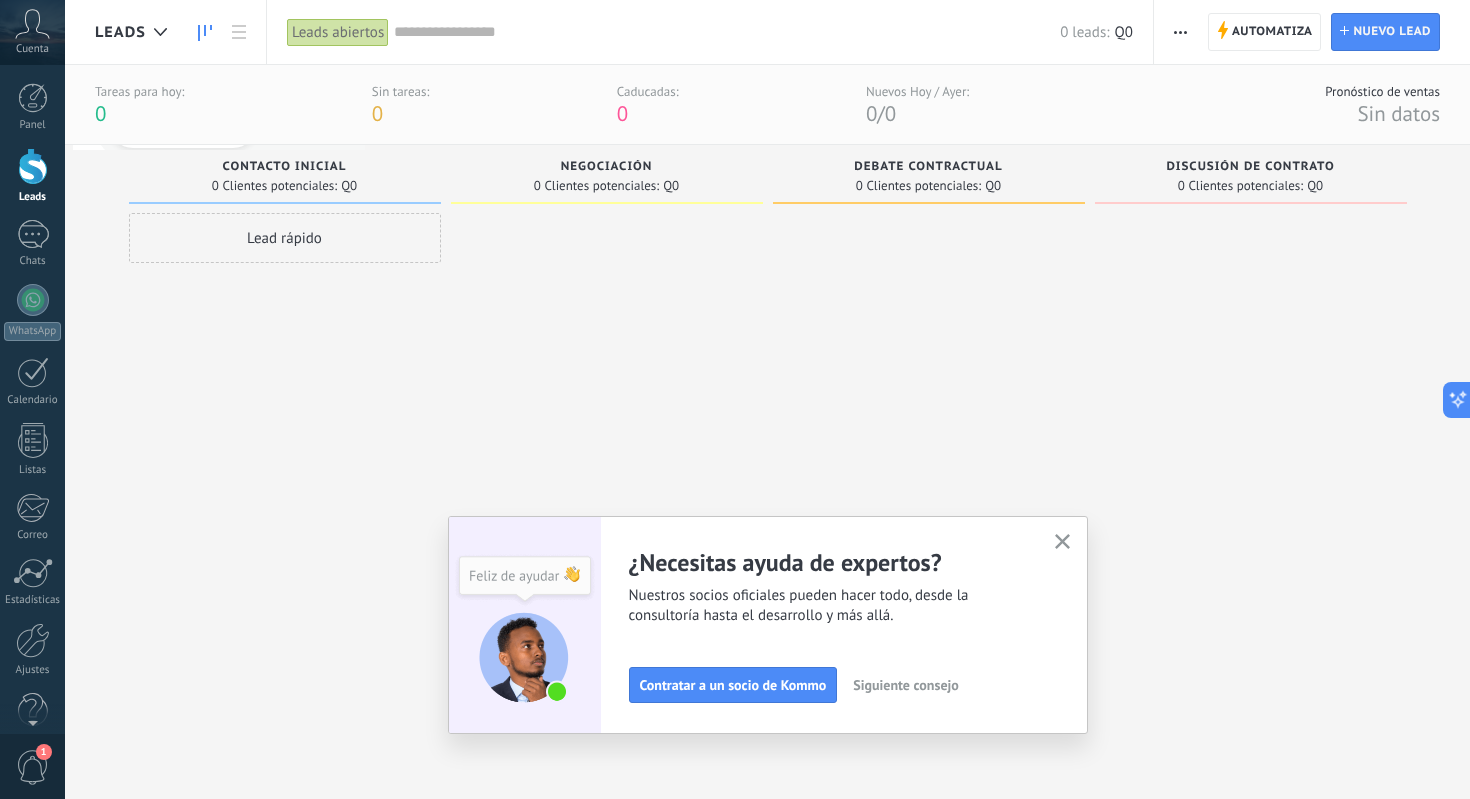 scroll, scrollTop: 5, scrollLeft: 0, axis: vertical 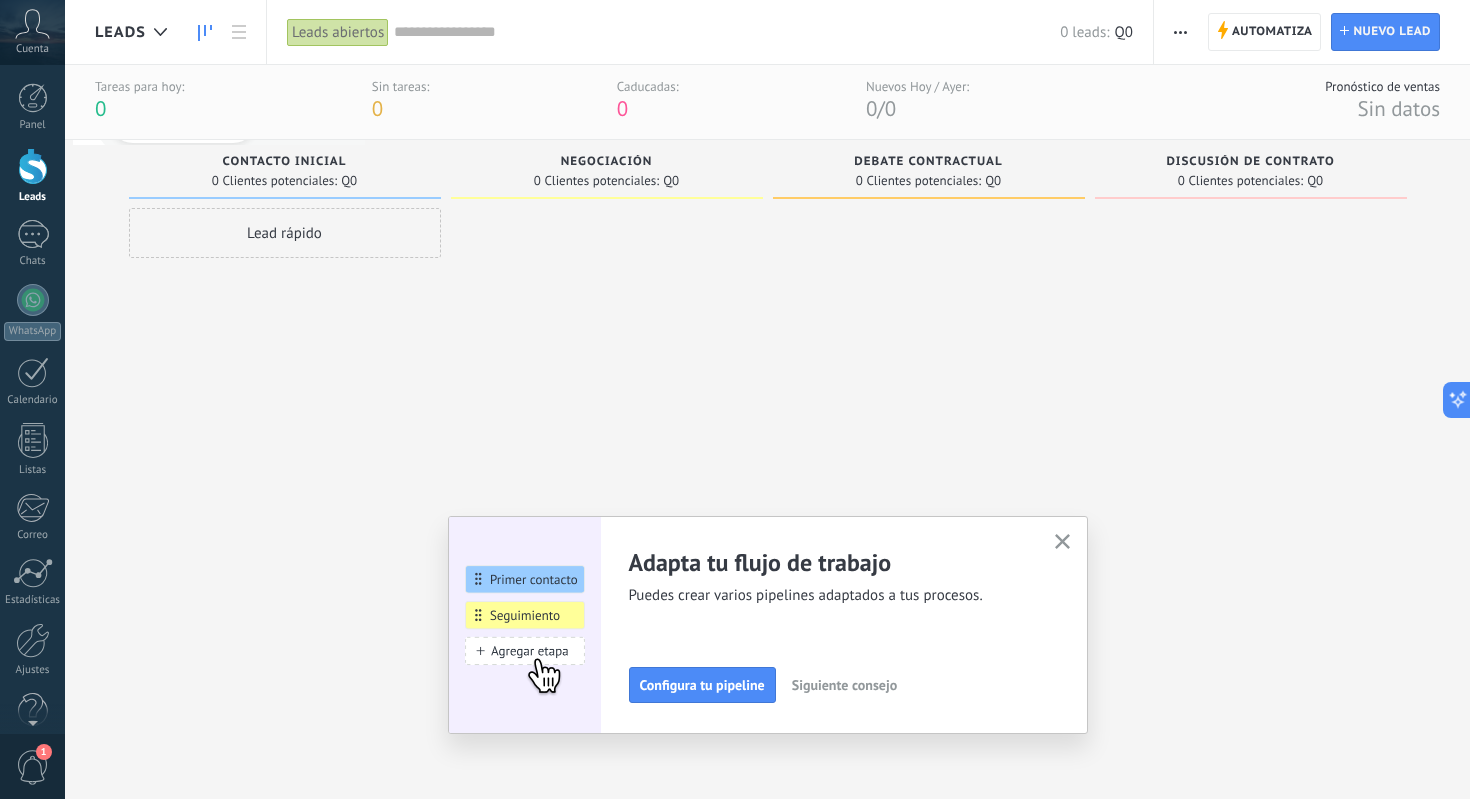 click at bounding box center (1180, 32) 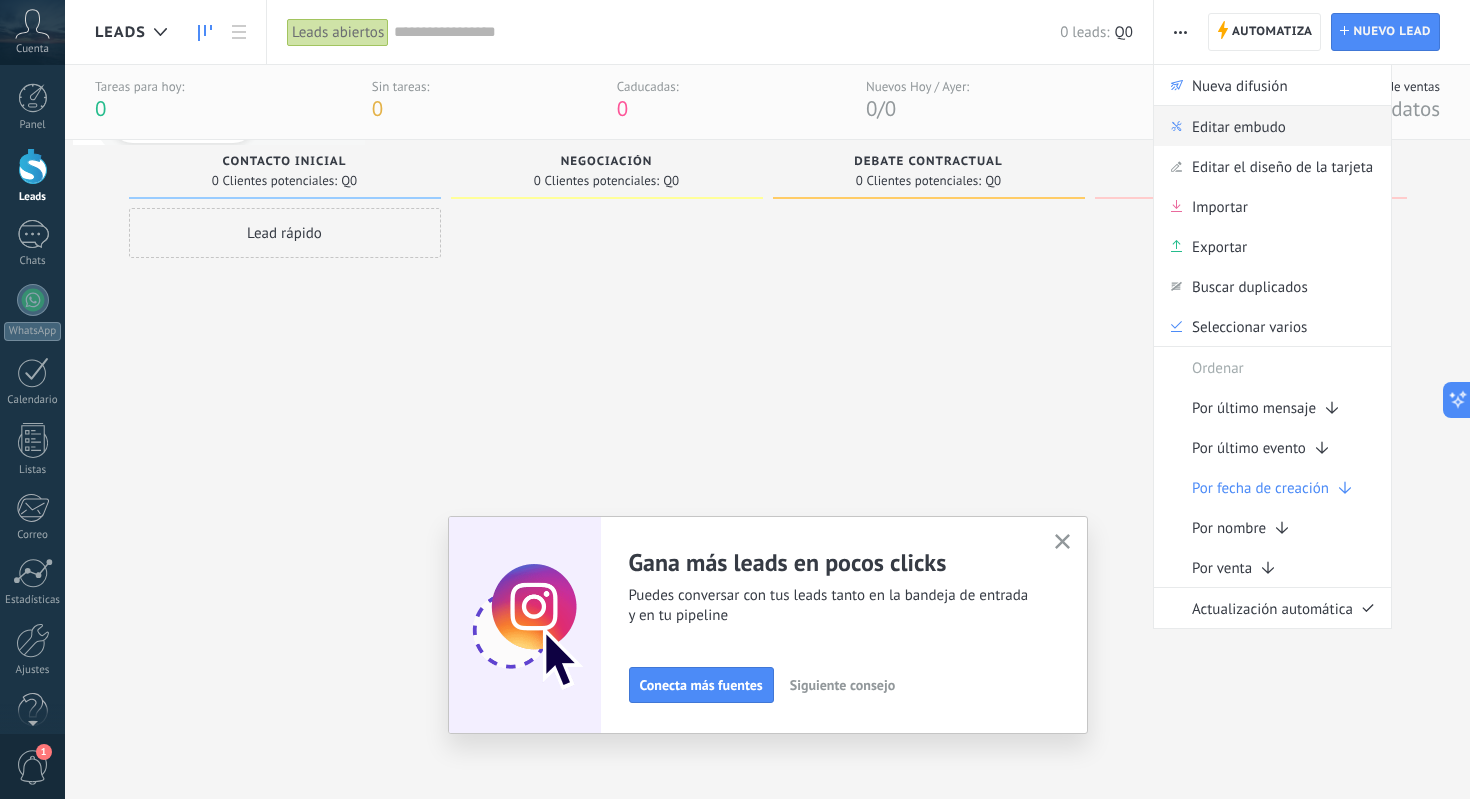 click on "Editar embudo" at bounding box center [1239, 126] 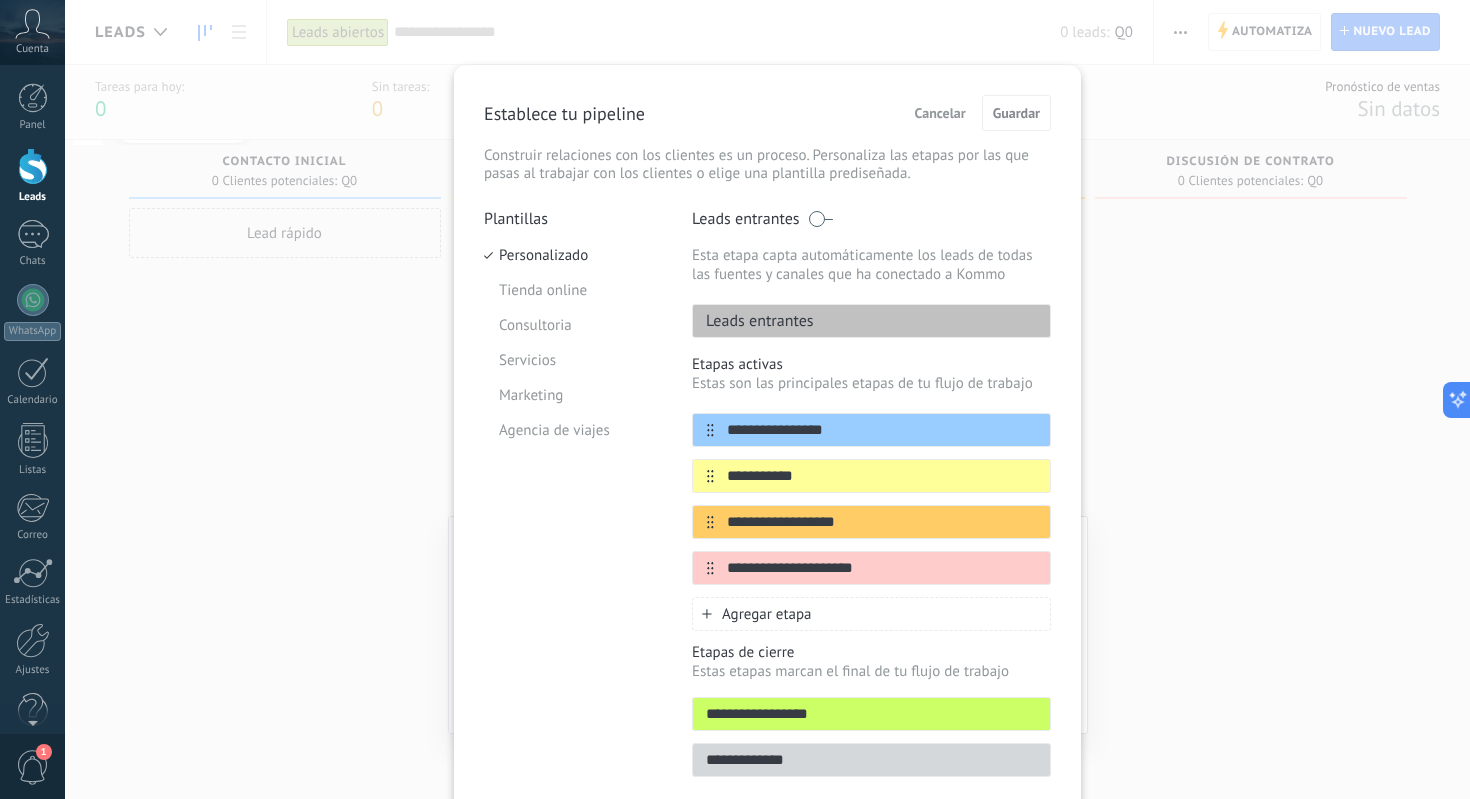 click on "Leads entrantes" at bounding box center (871, 321) 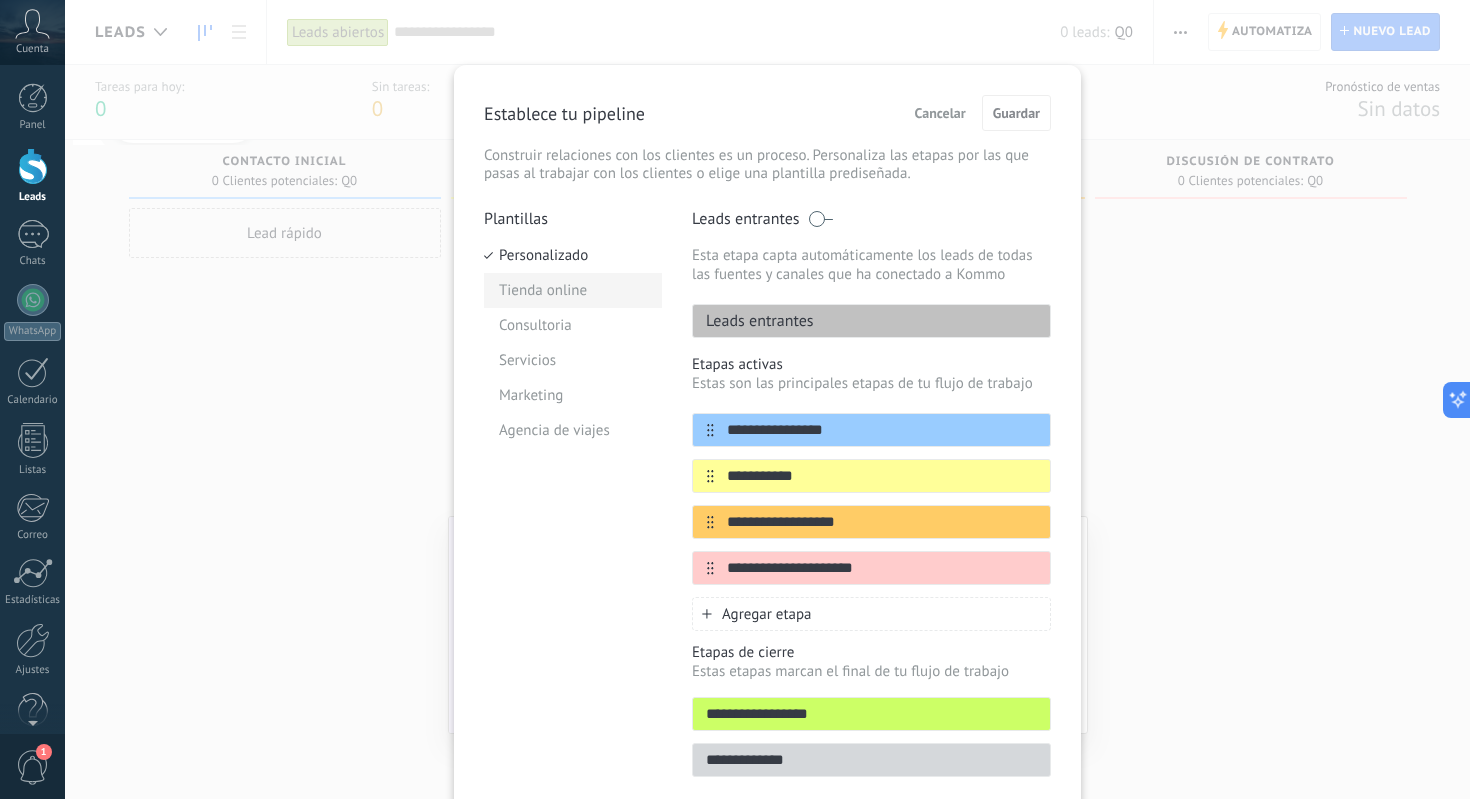 click on "Tienda online" at bounding box center [573, 290] 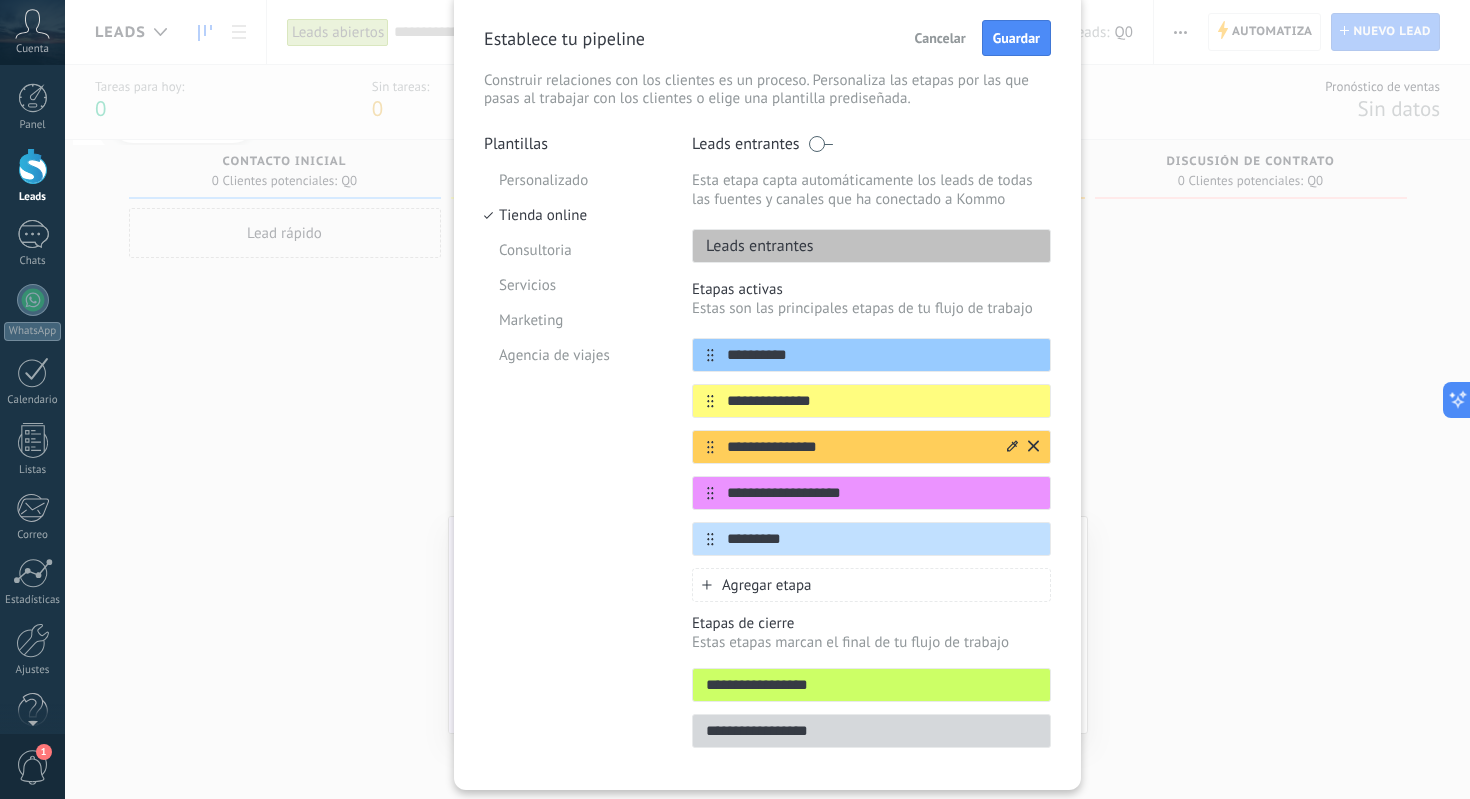 scroll, scrollTop: 0, scrollLeft: 0, axis: both 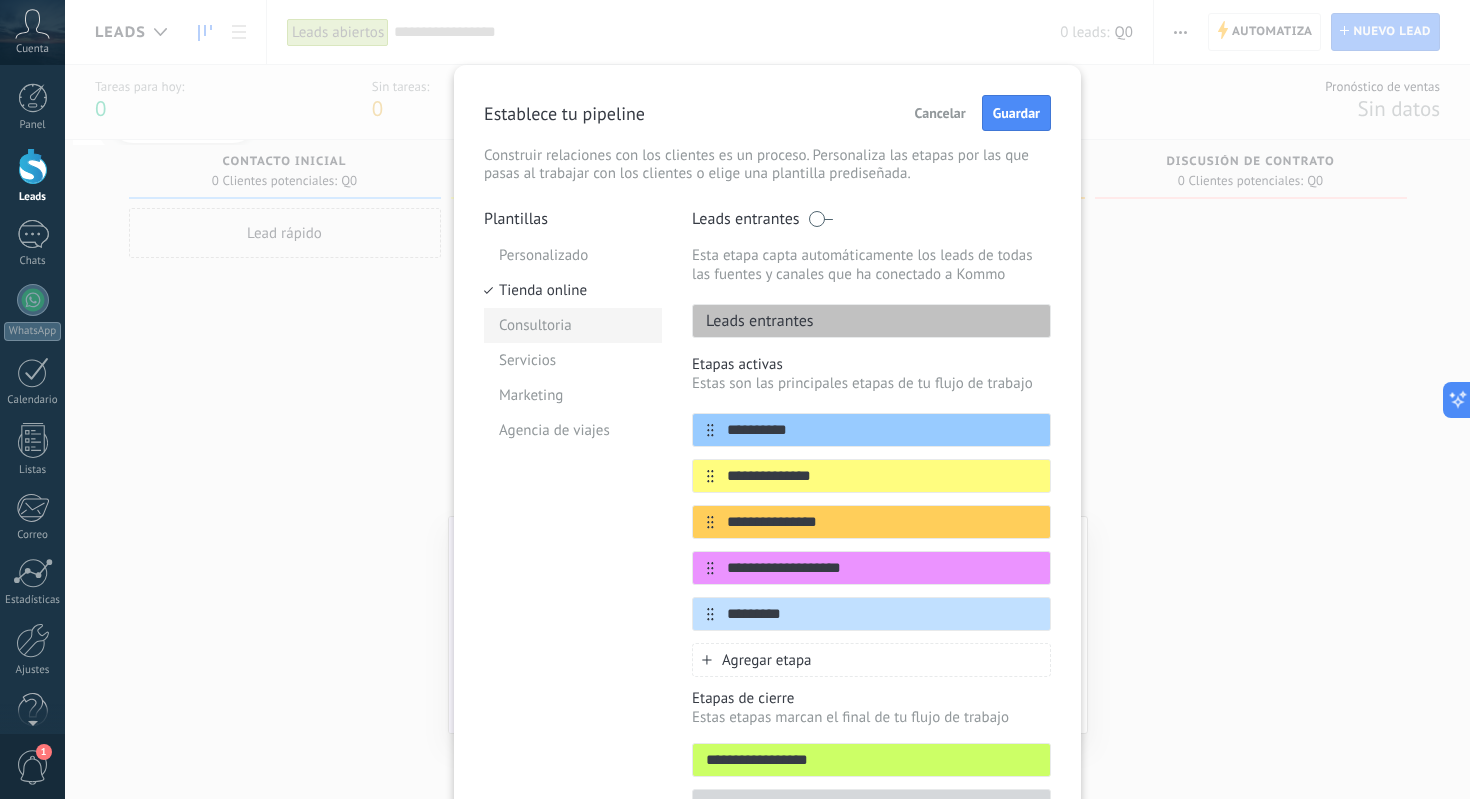 click on "Consultoria" at bounding box center [573, 325] 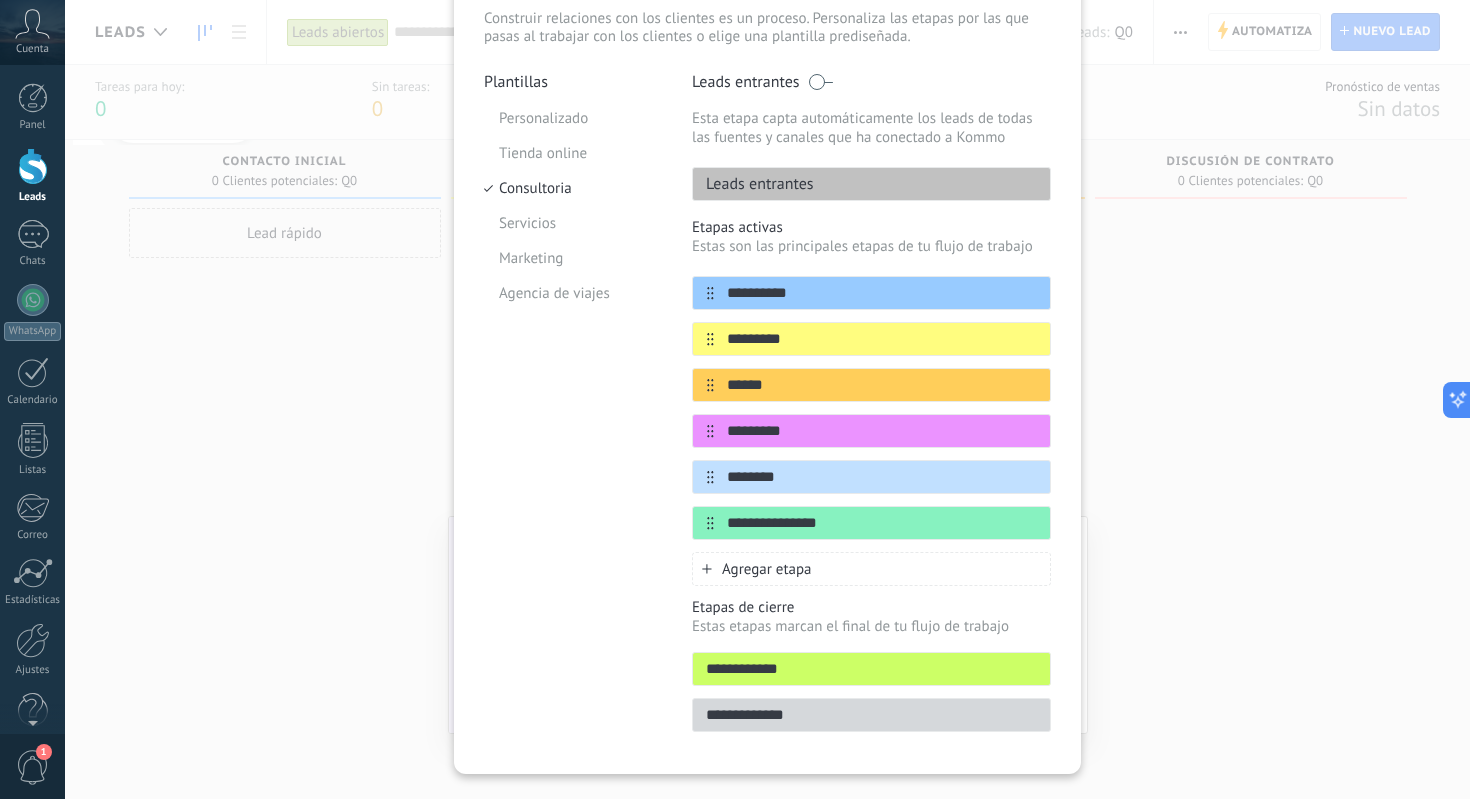 scroll, scrollTop: 0, scrollLeft: 0, axis: both 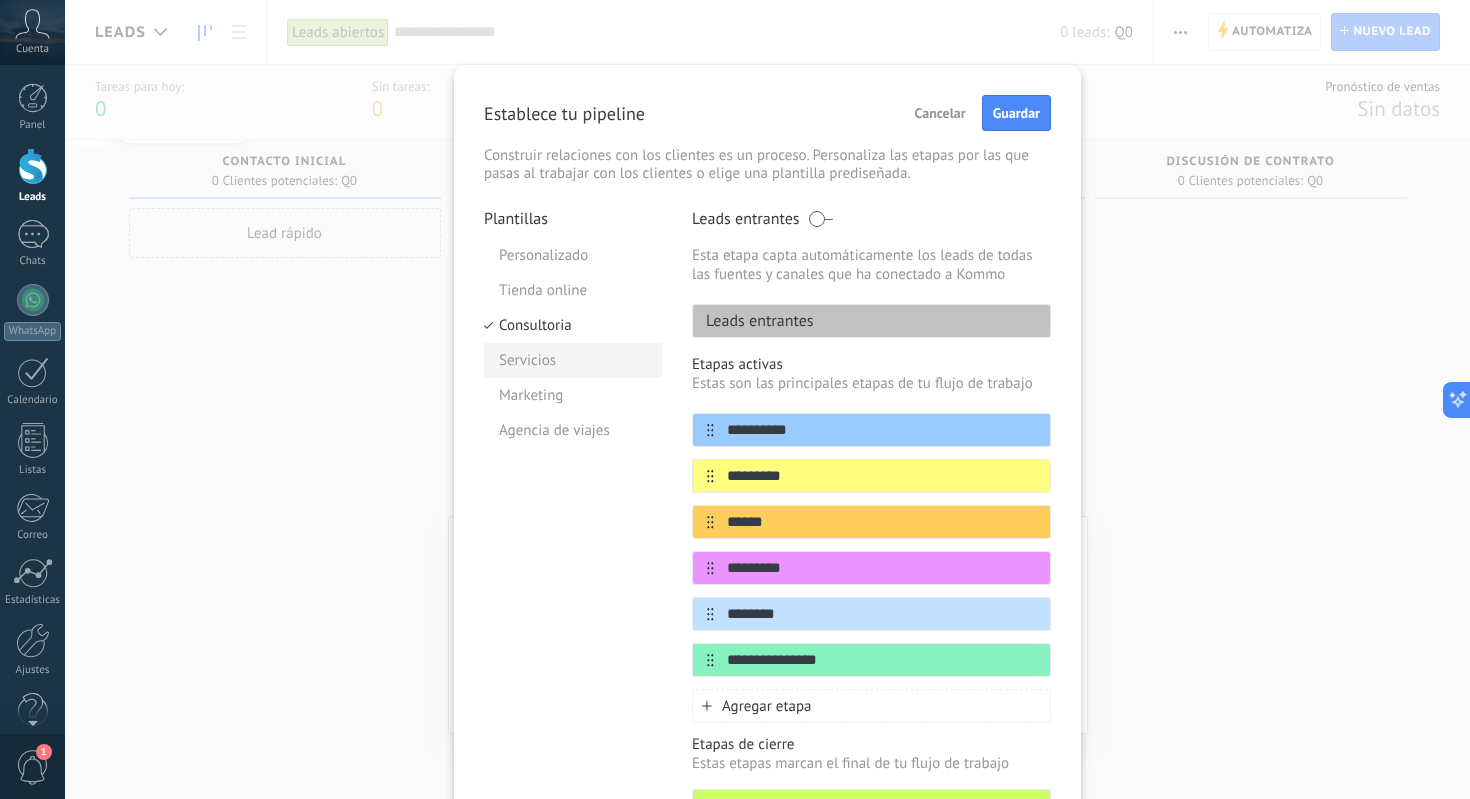 click on "Servicios" at bounding box center (573, 360) 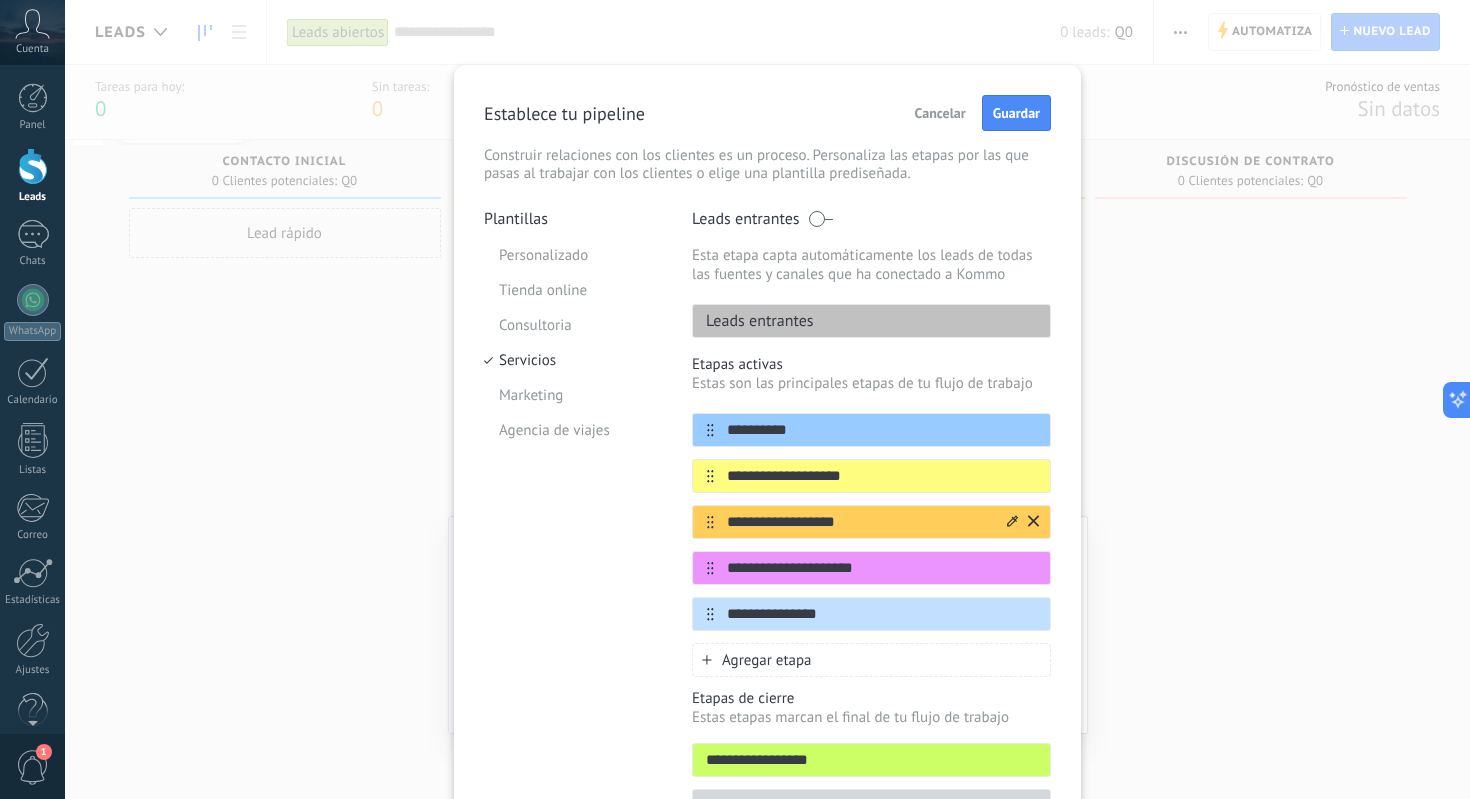 scroll, scrollTop: 30, scrollLeft: 0, axis: vertical 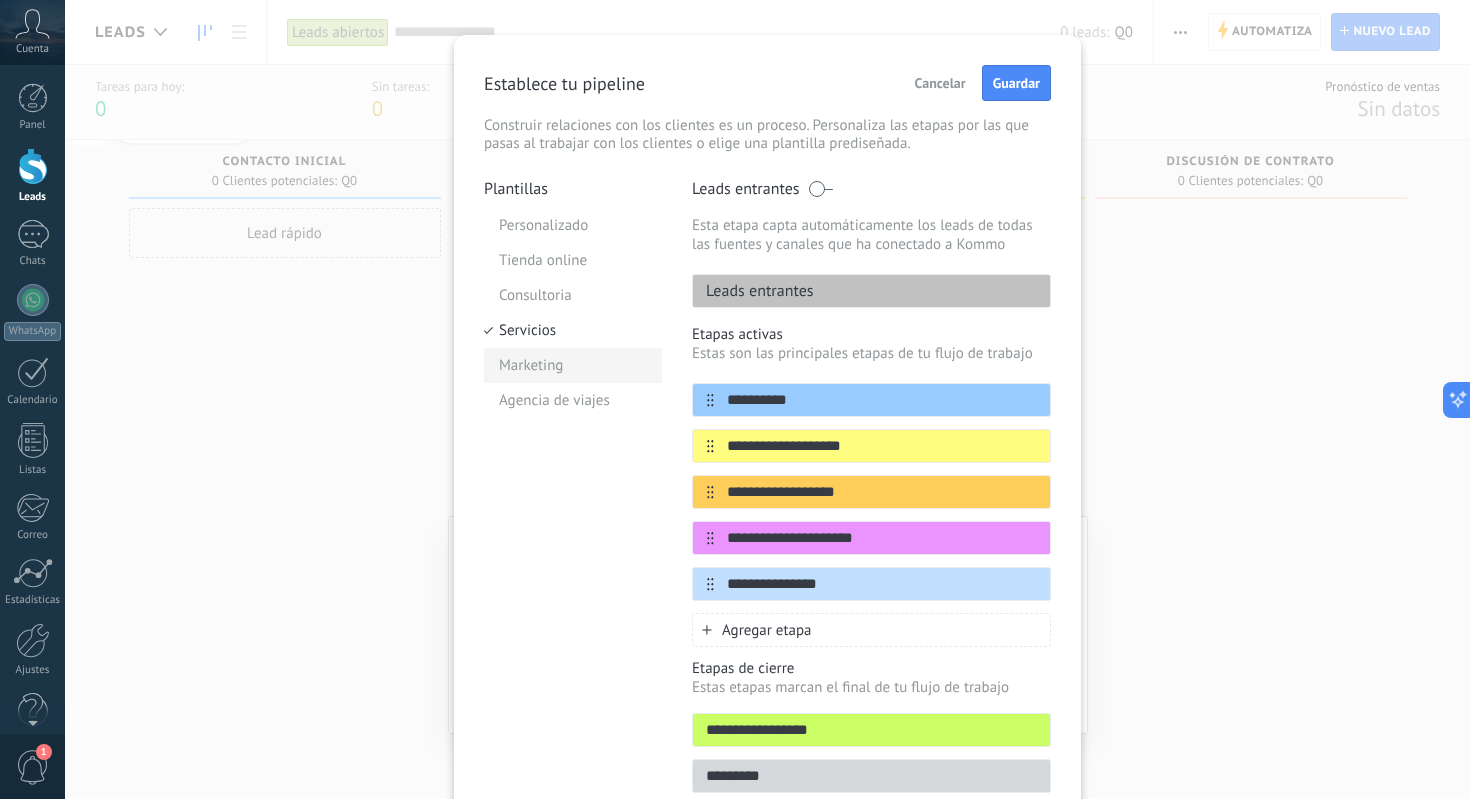 click on "Marketing" at bounding box center (573, 365) 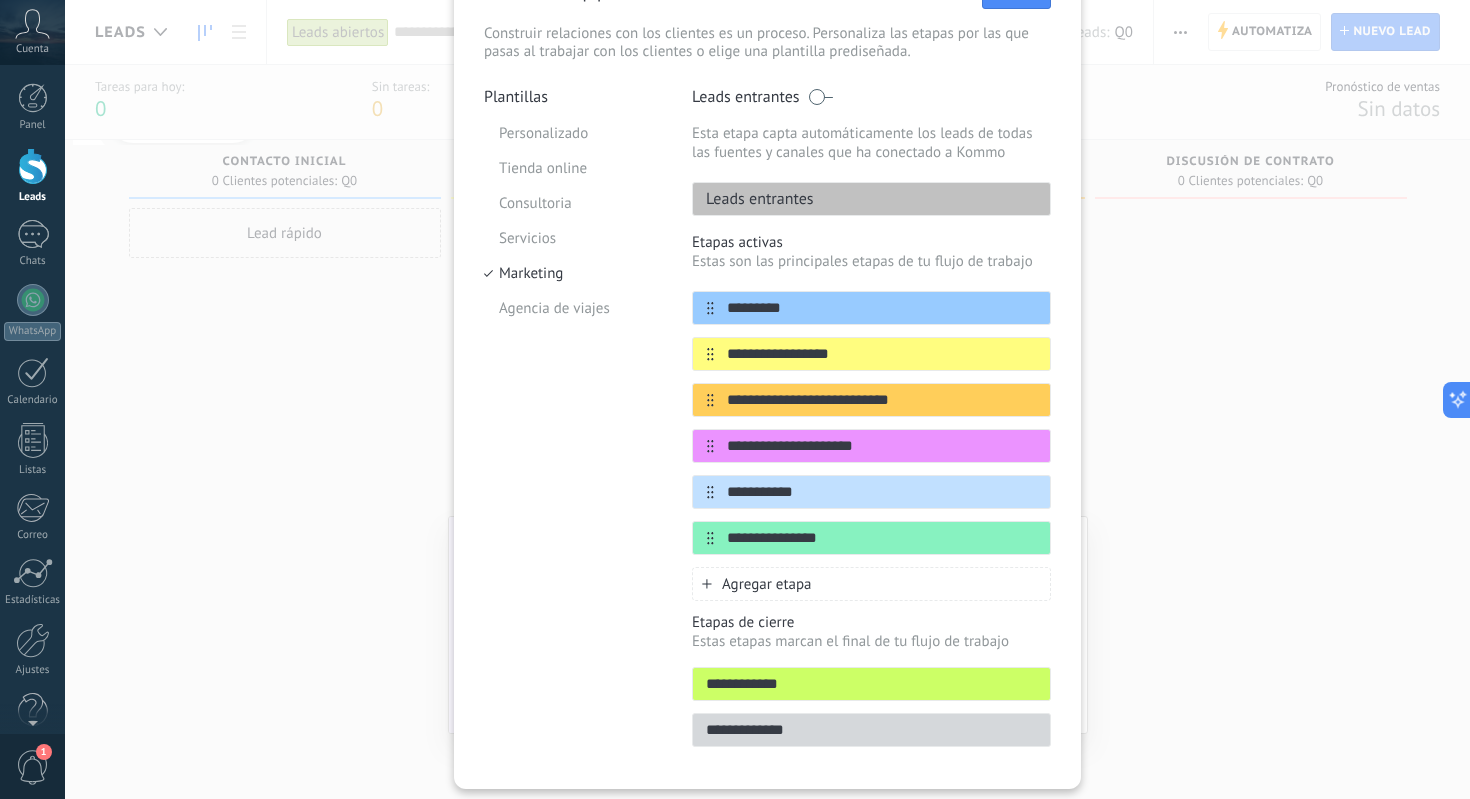 scroll, scrollTop: 180, scrollLeft: 0, axis: vertical 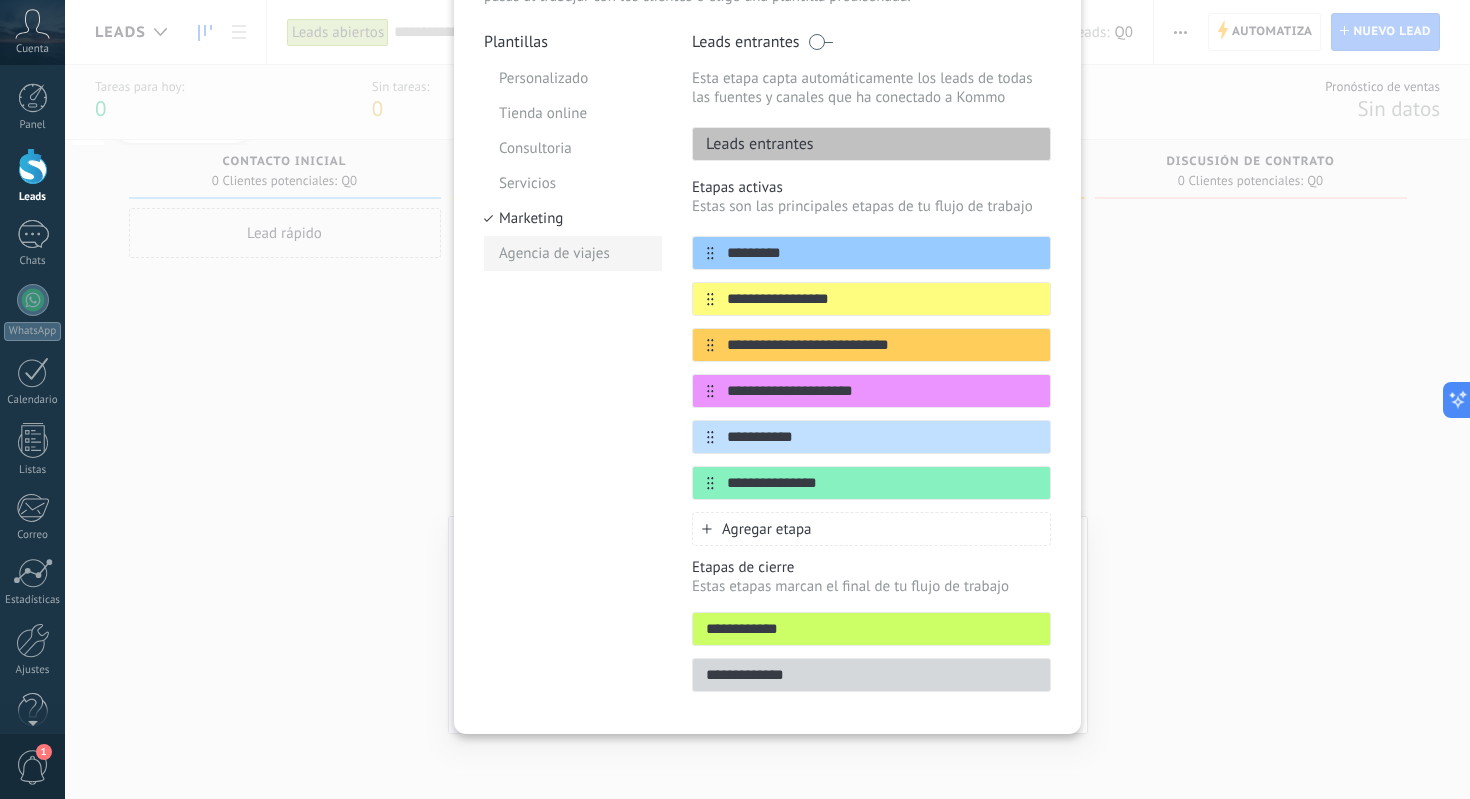 click on "Agencia de viajes" at bounding box center [573, 253] 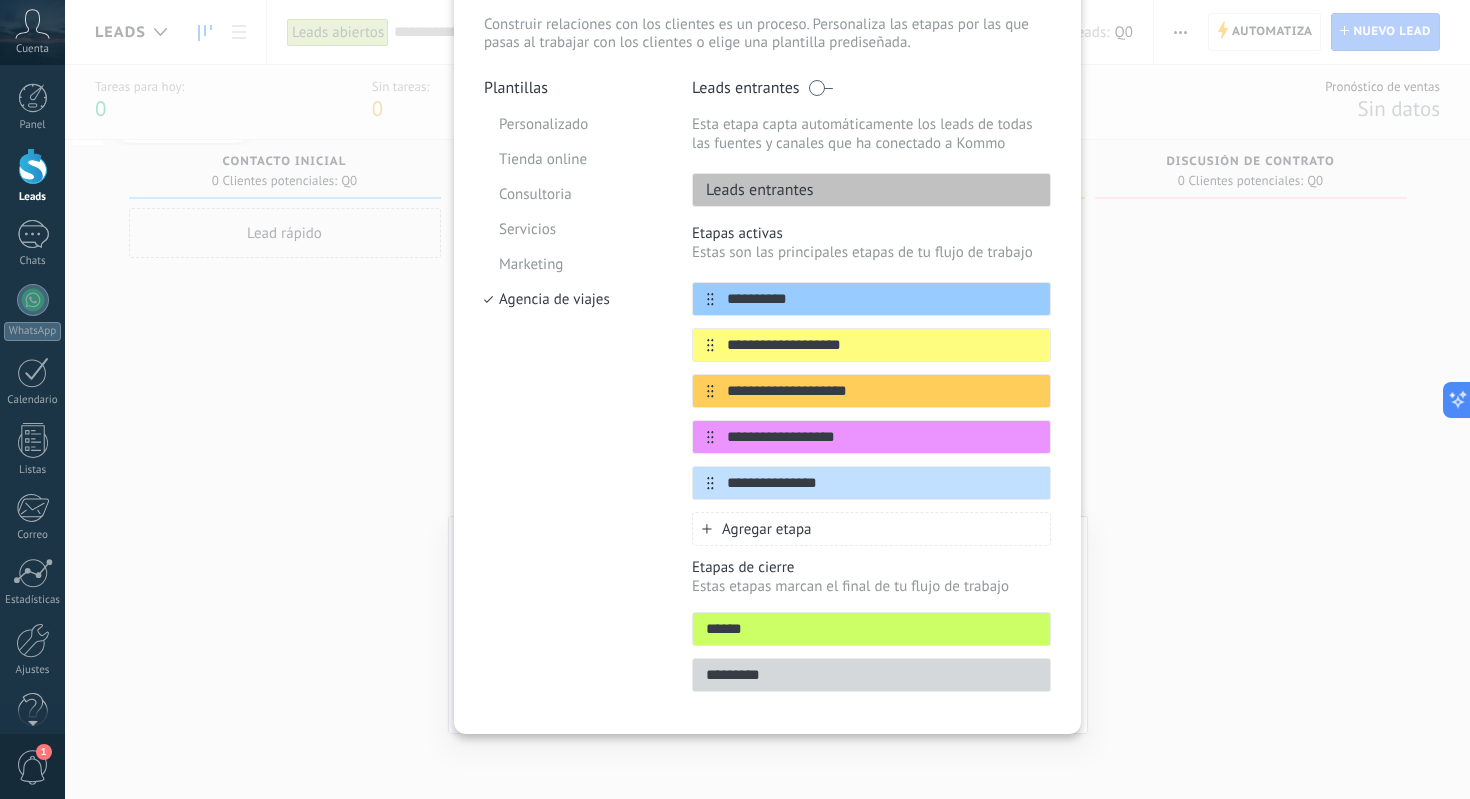 scroll, scrollTop: 0, scrollLeft: 0, axis: both 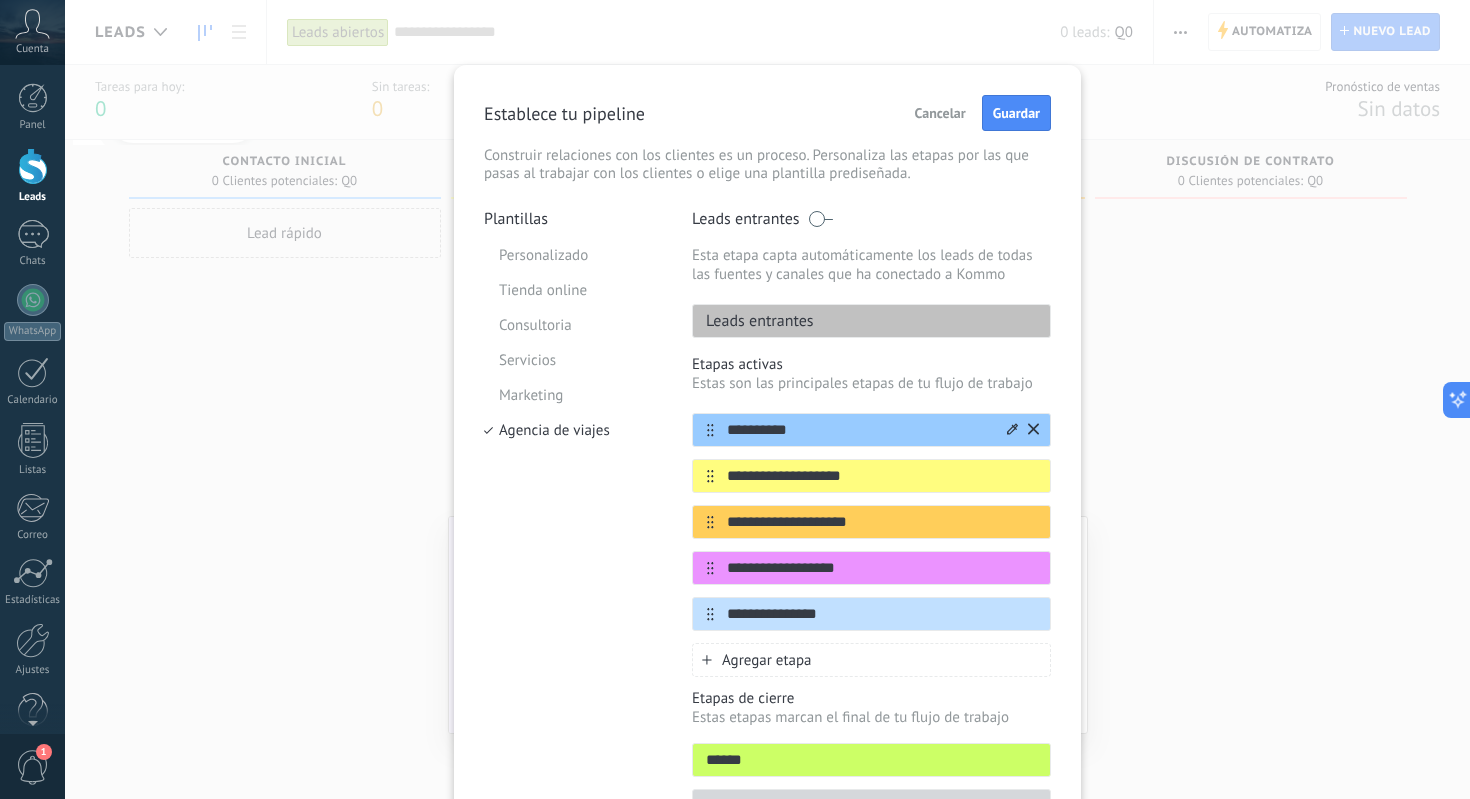 click on "**********" at bounding box center [859, 430] 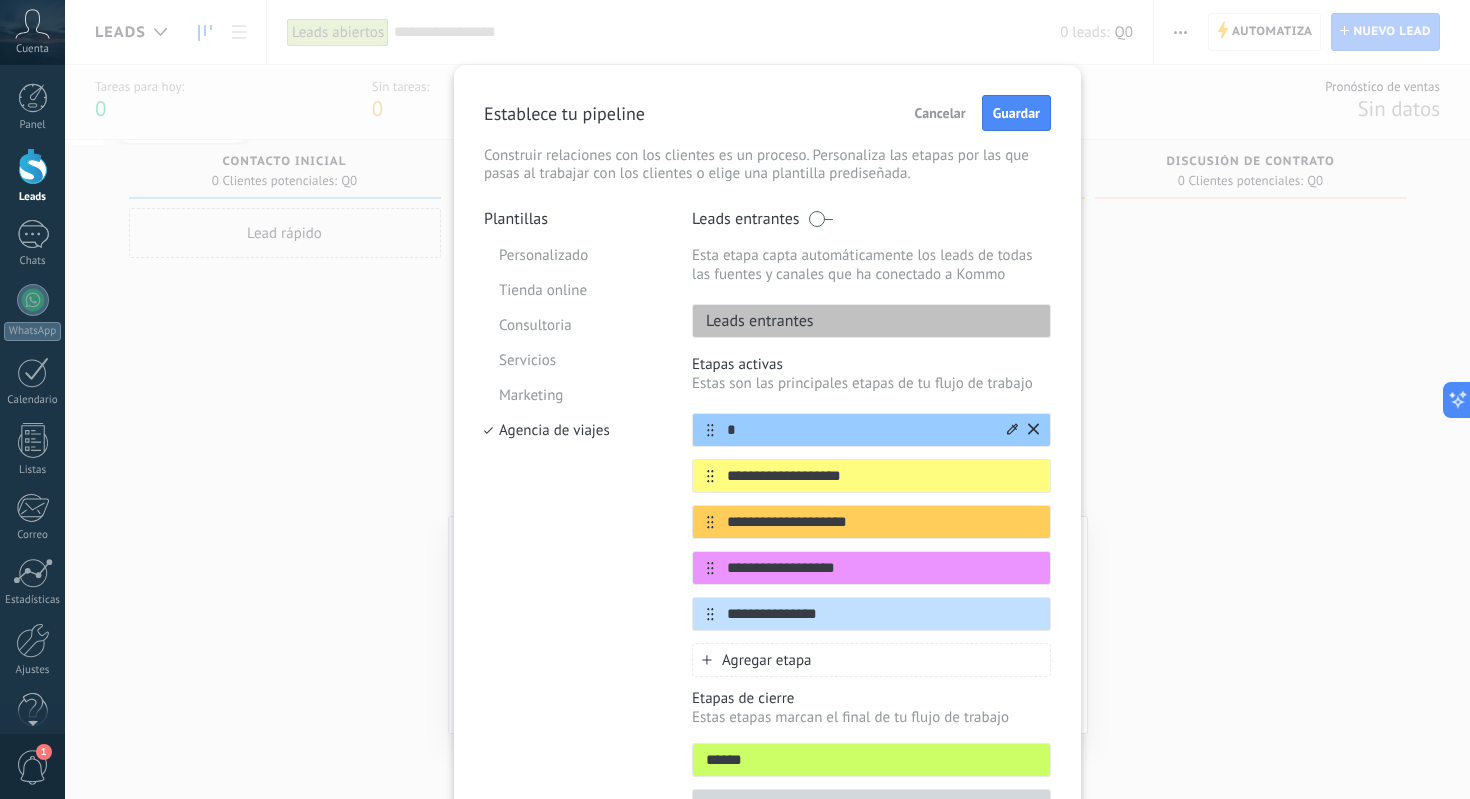 click on "*" at bounding box center (859, 430) 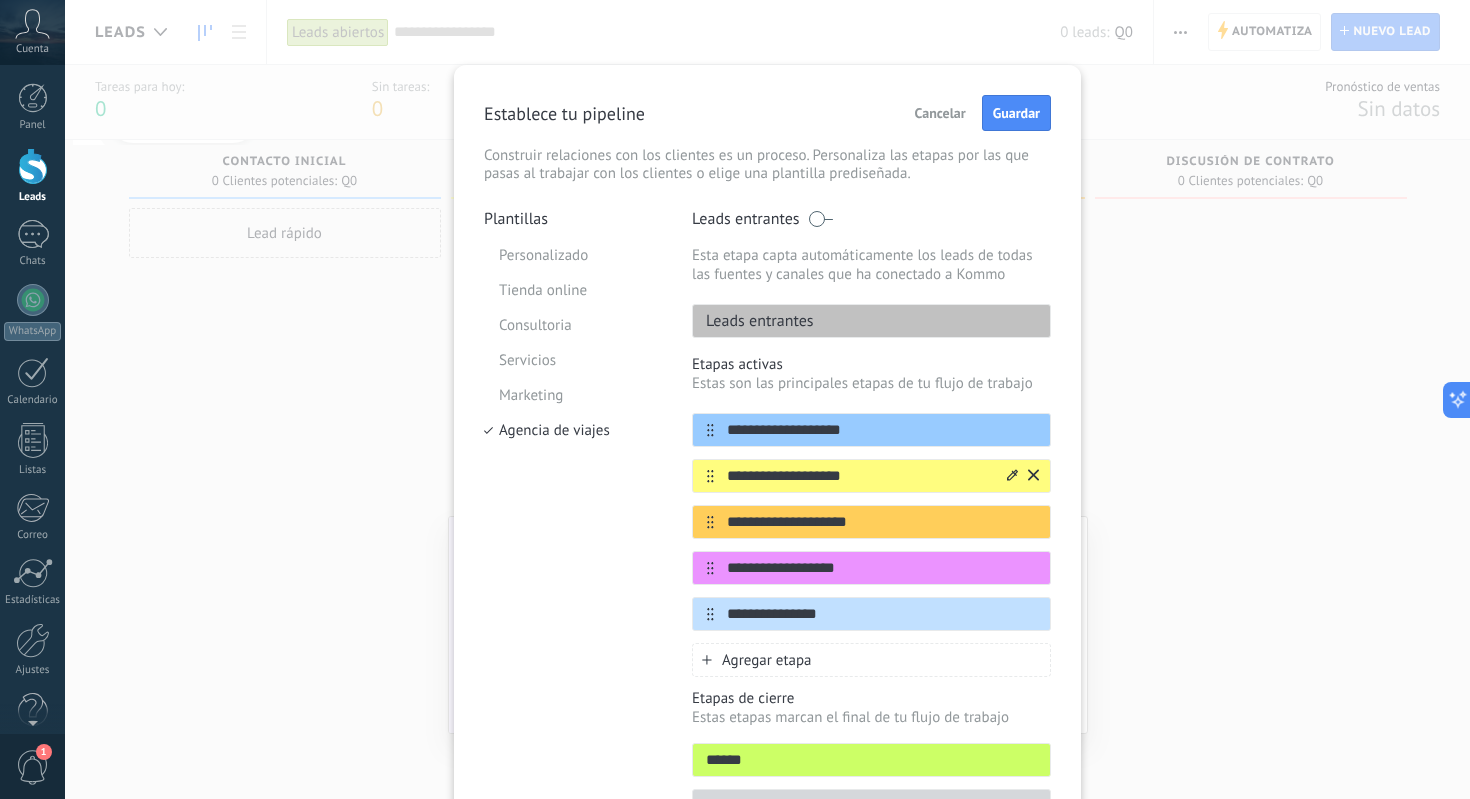 type on "**********" 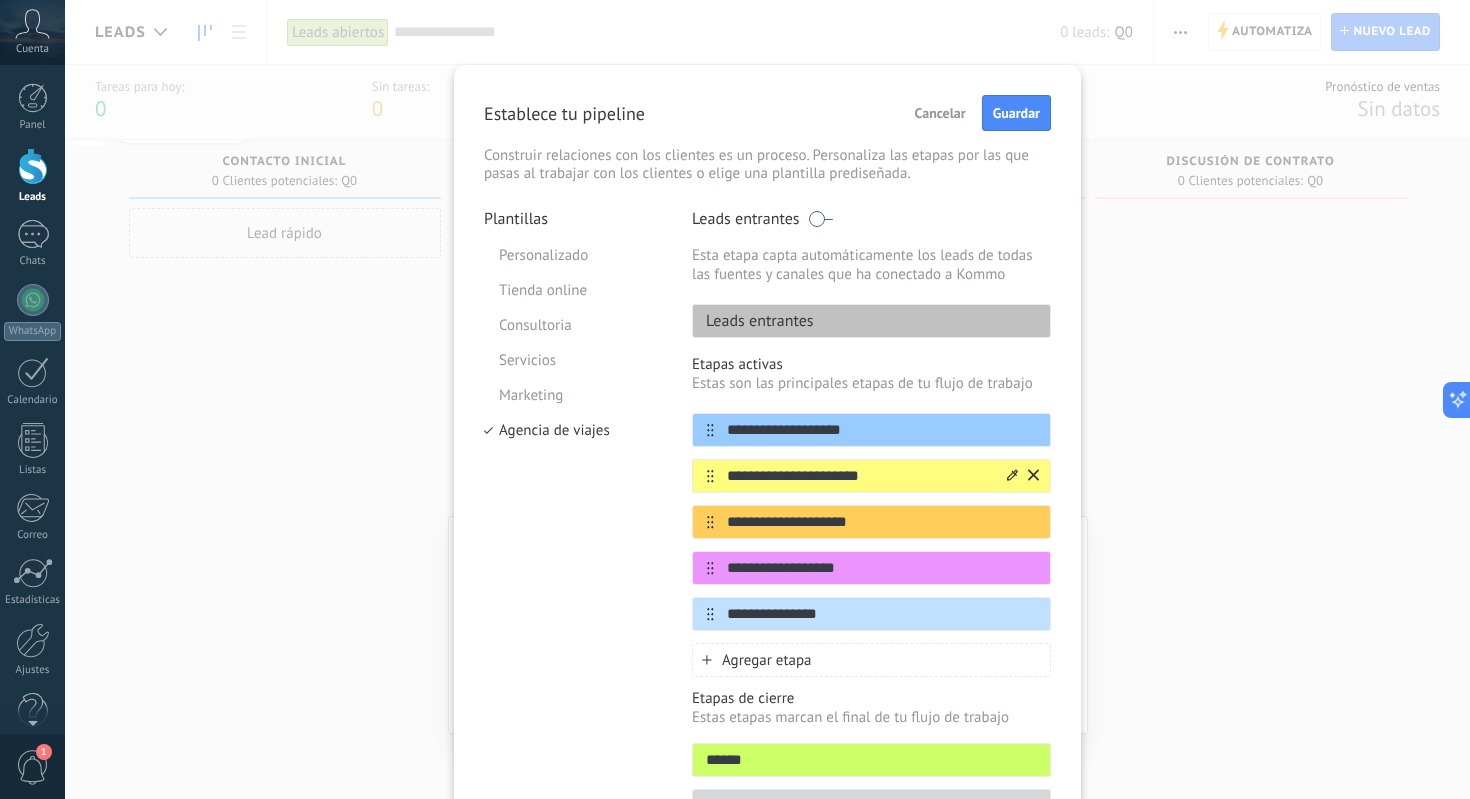 click on "**********" at bounding box center [882, 430] 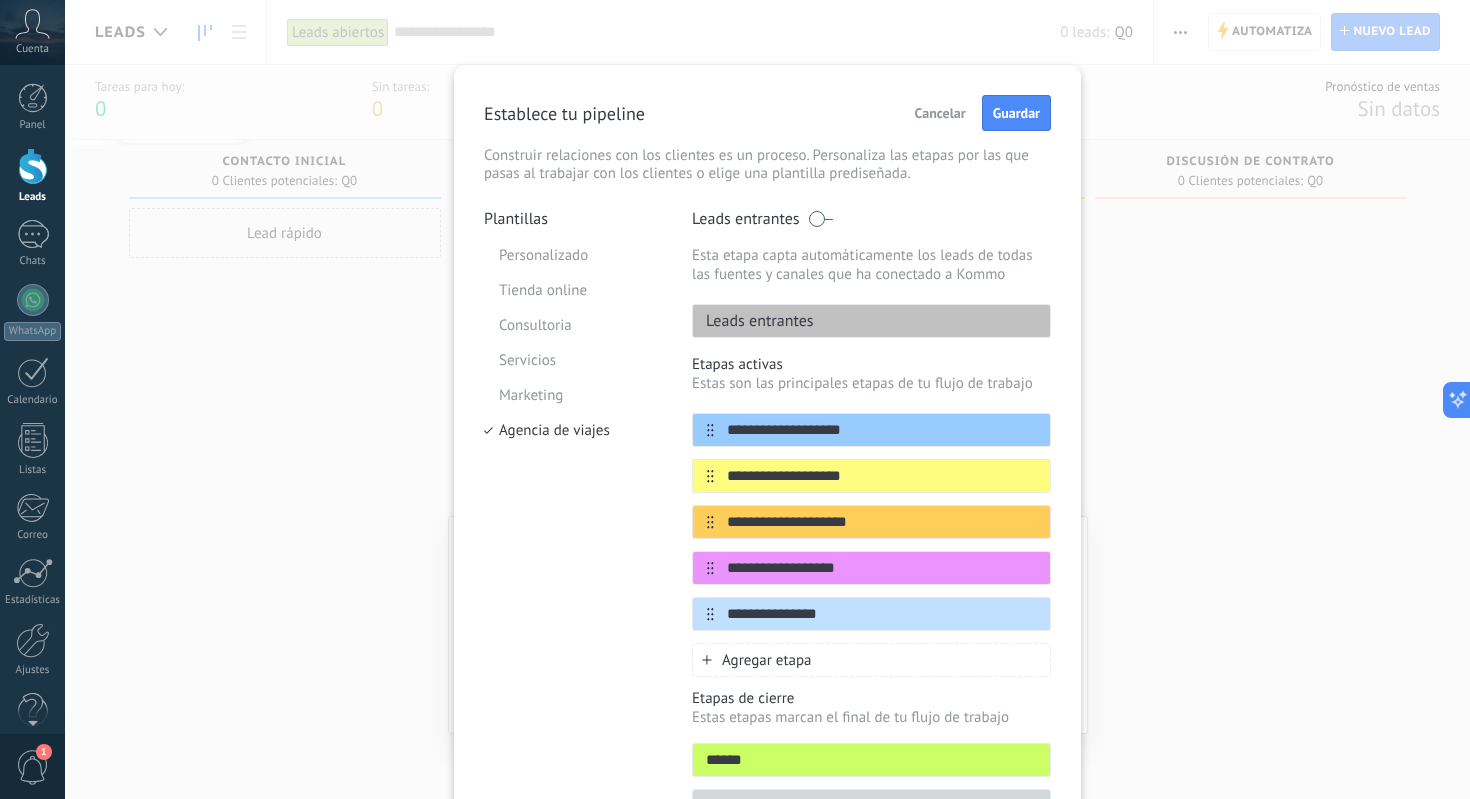 type on "**********" 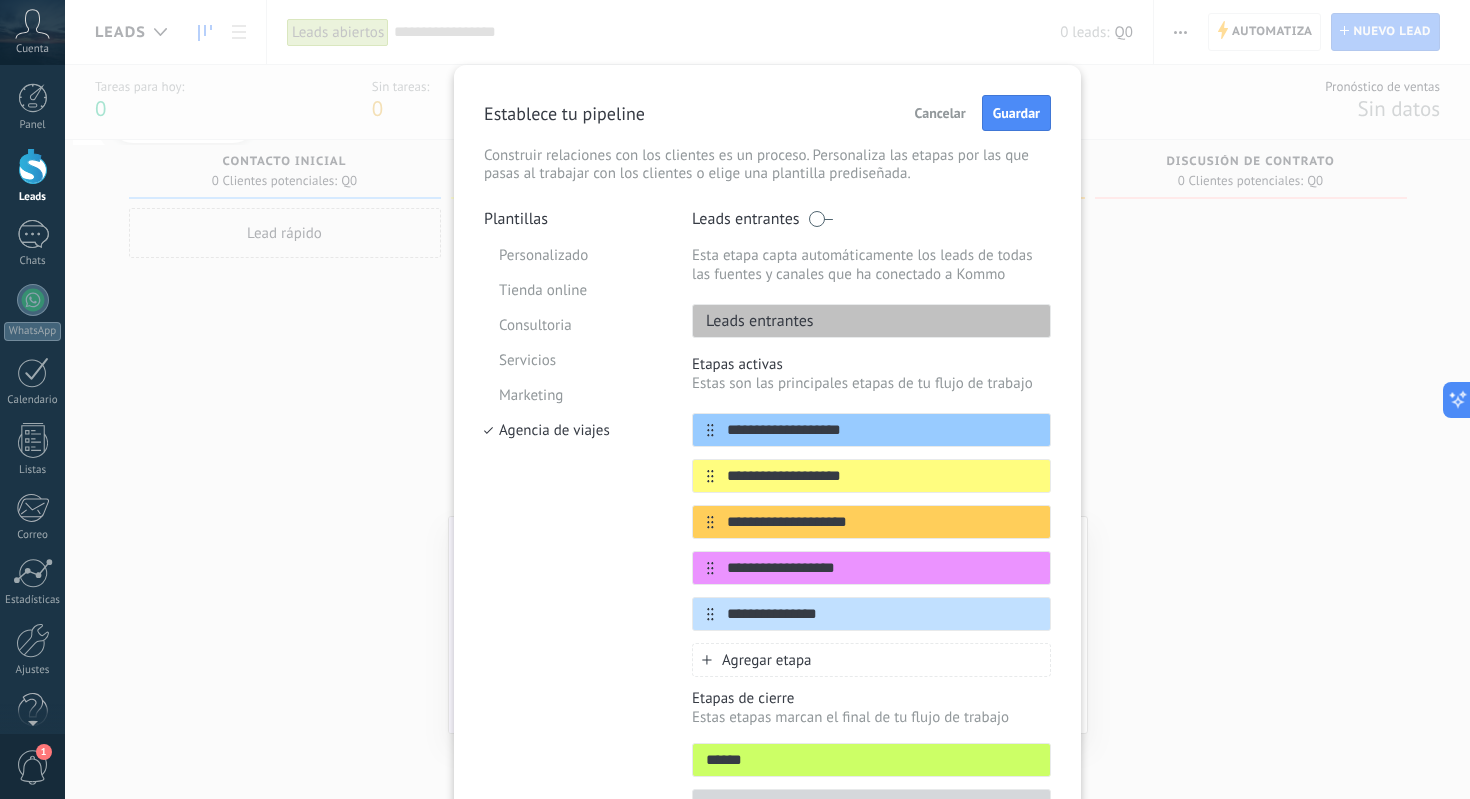 drag, startPoint x: 852, startPoint y: 521, endPoint x: 685, endPoint y: 522, distance: 167.00299 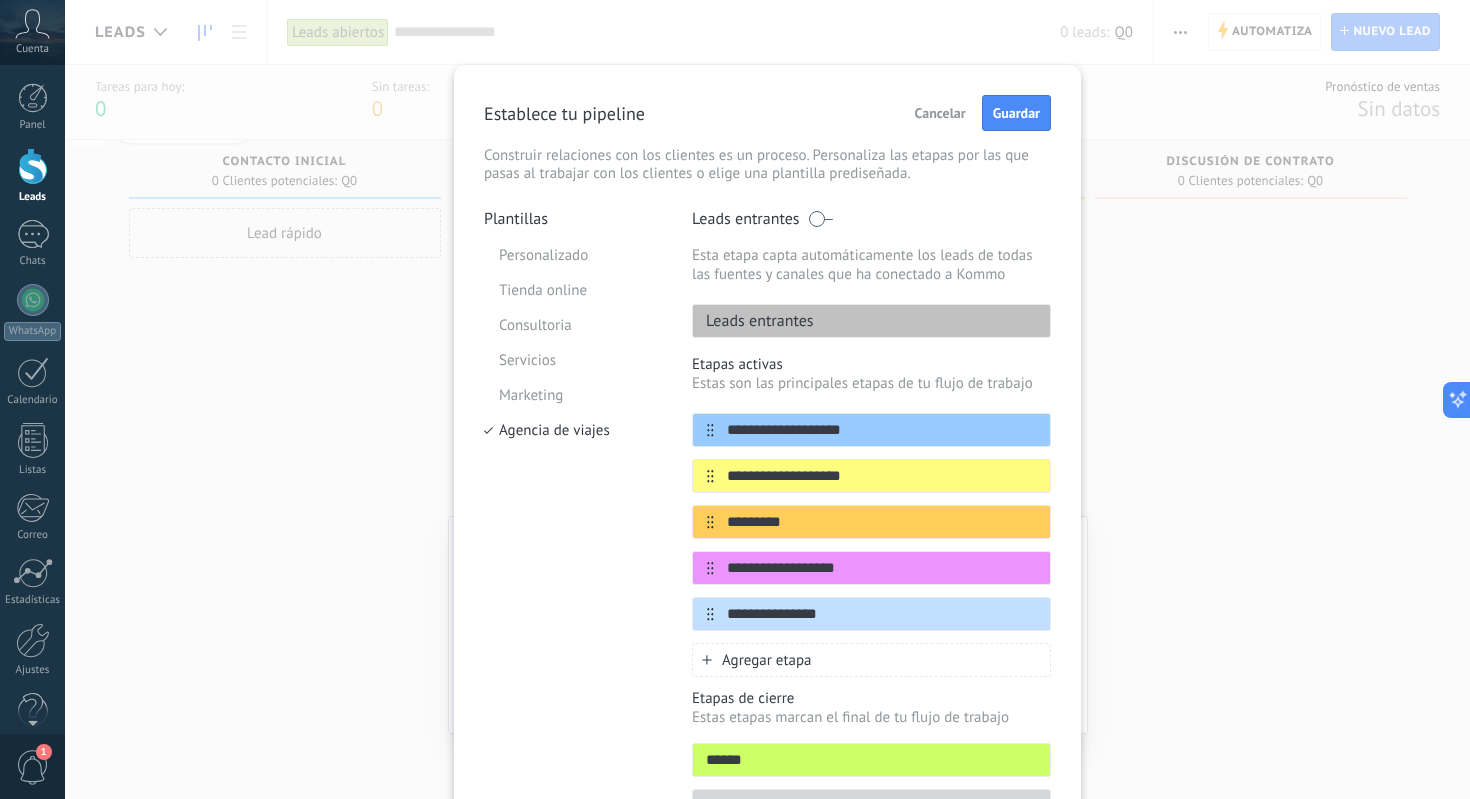 type on "*********" 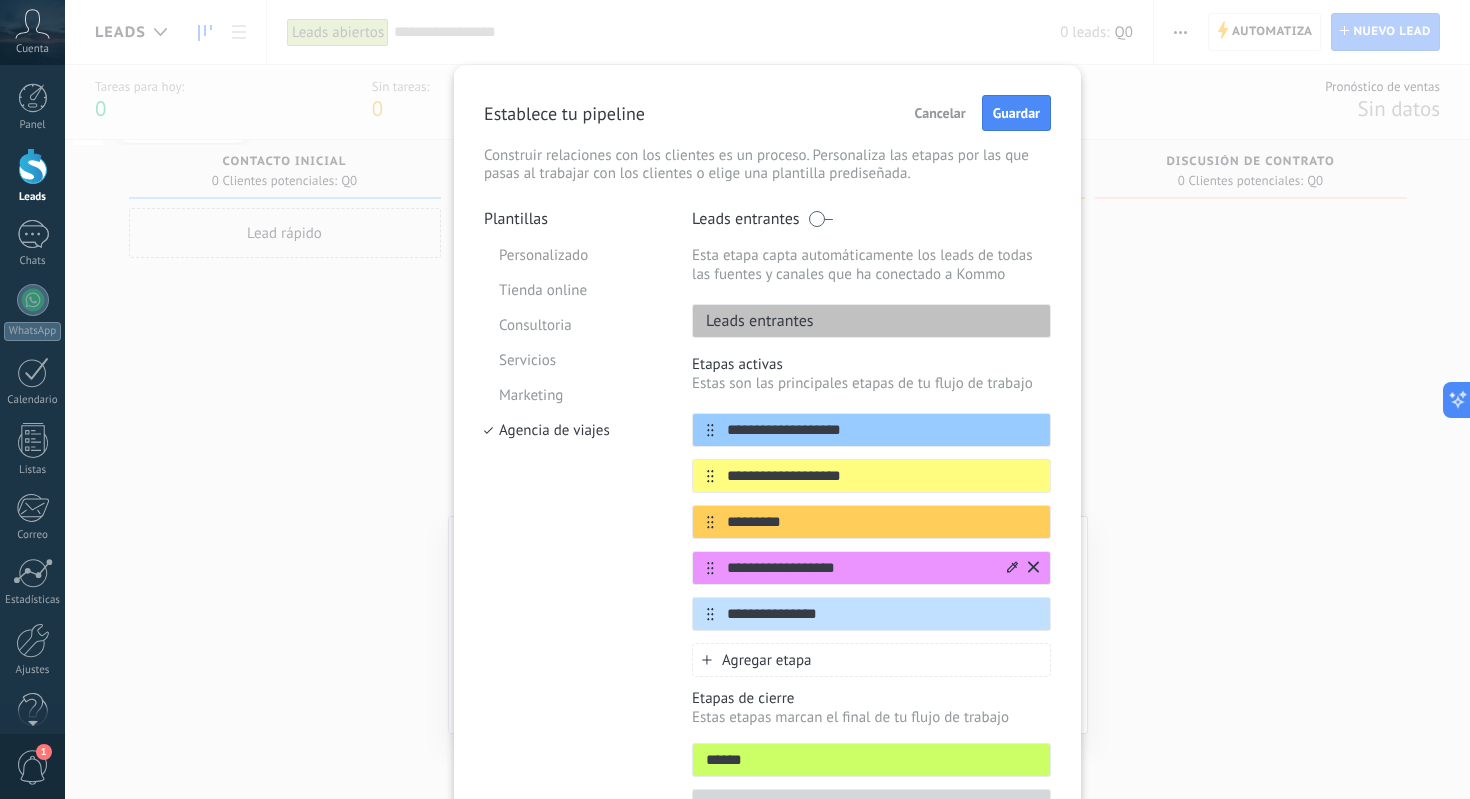 drag, startPoint x: 866, startPoint y: 575, endPoint x: 727, endPoint y: 560, distance: 139.807 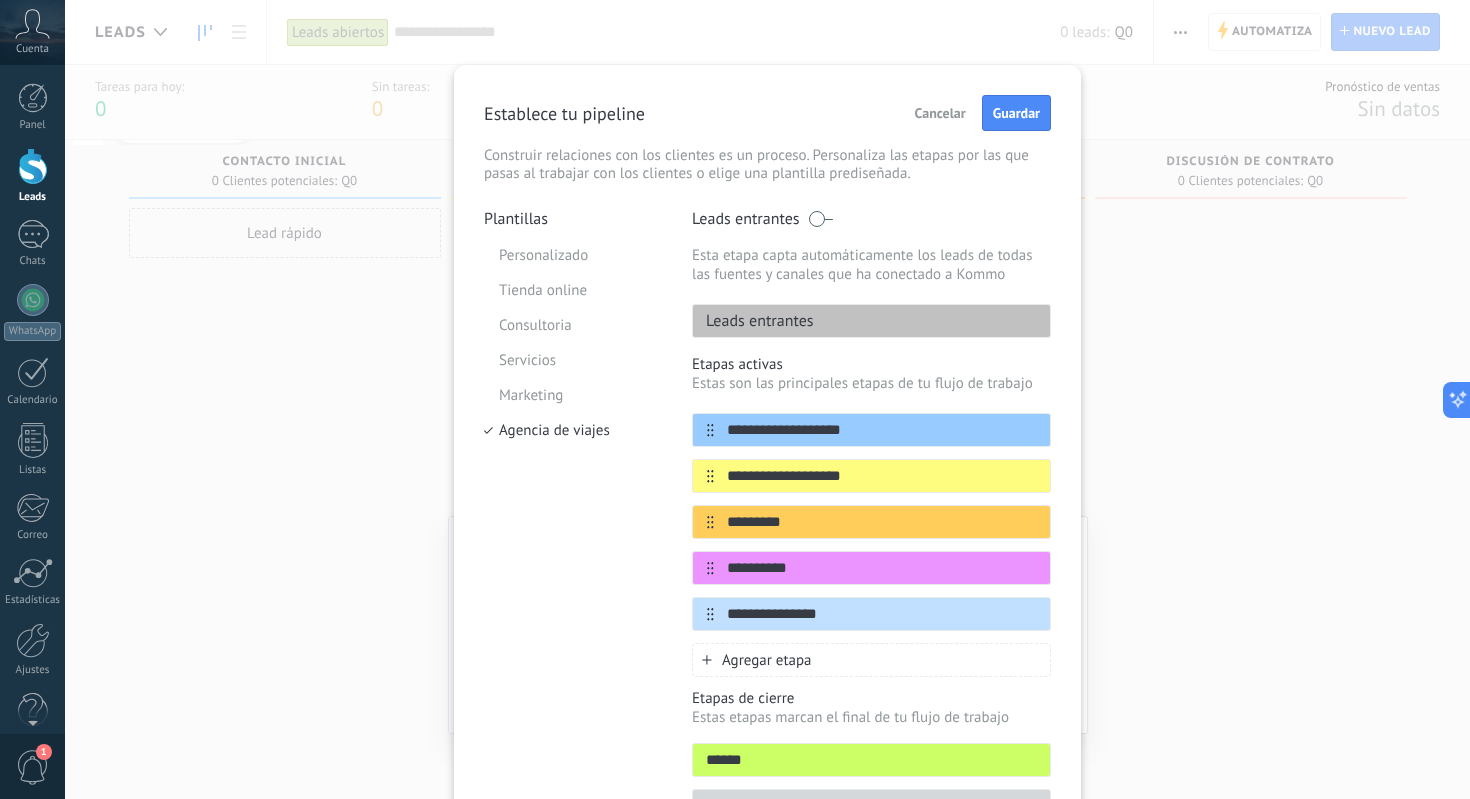 type on "**********" 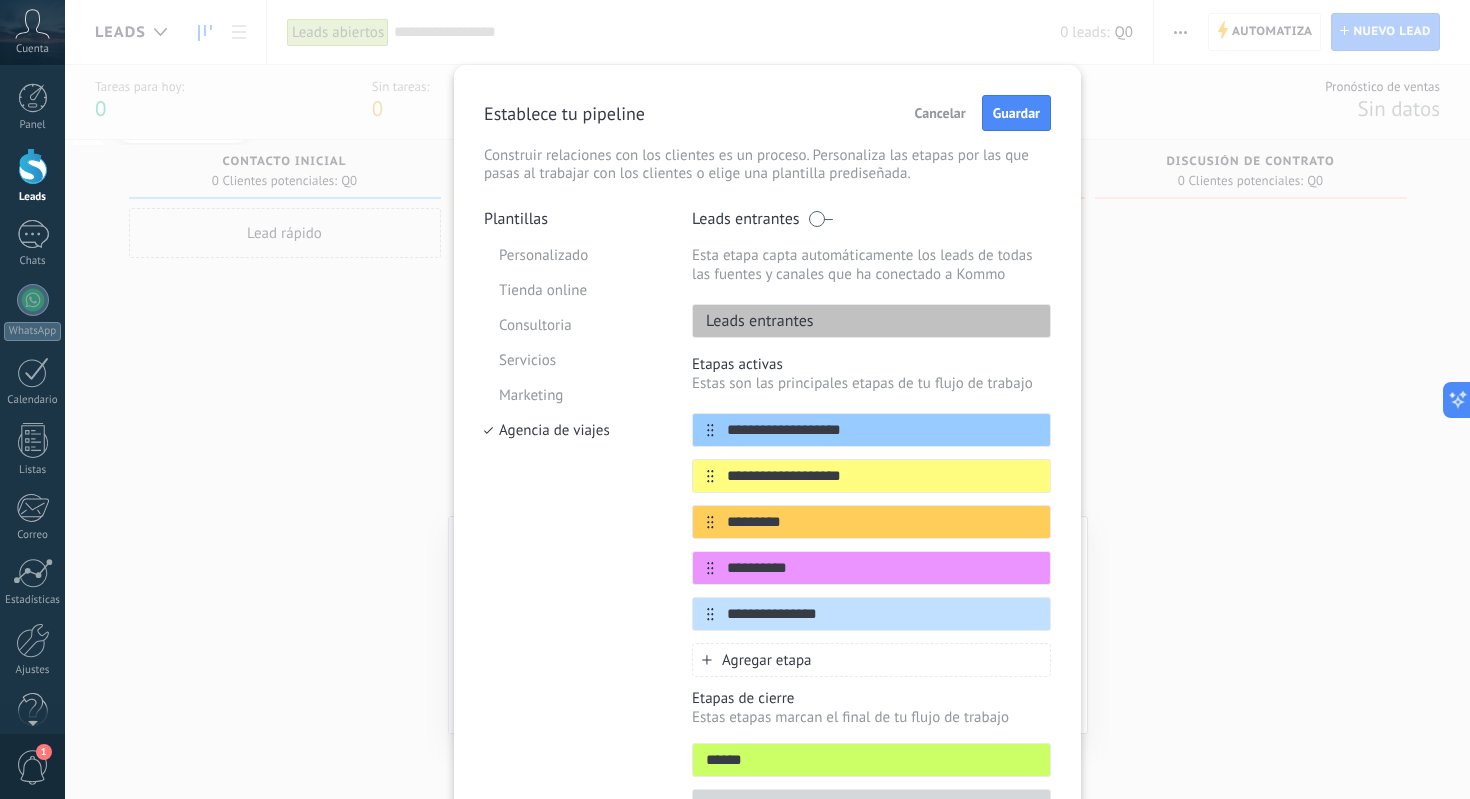 drag, startPoint x: 834, startPoint y: 615, endPoint x: 639, endPoint y: 615, distance: 195 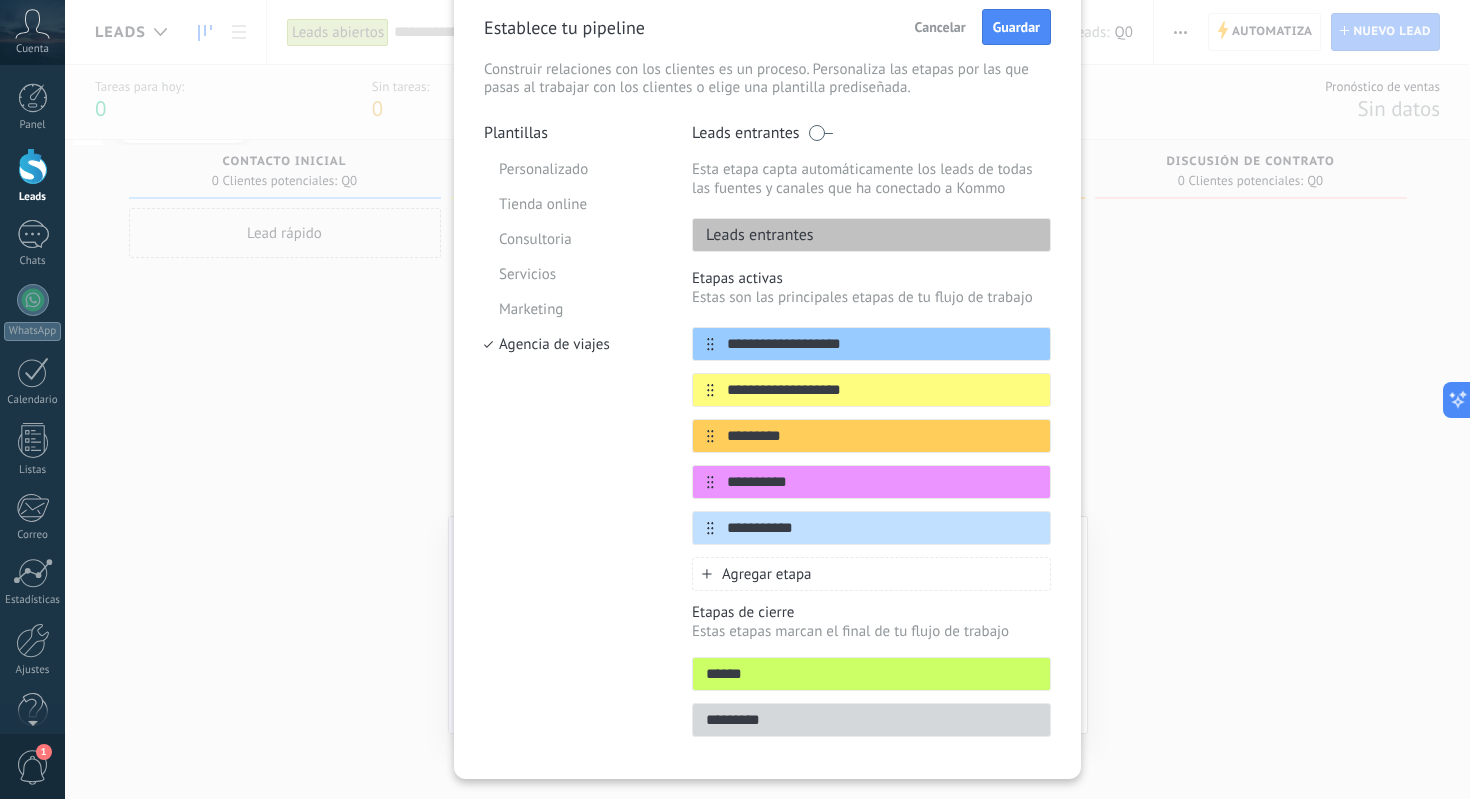 scroll, scrollTop: 134, scrollLeft: 0, axis: vertical 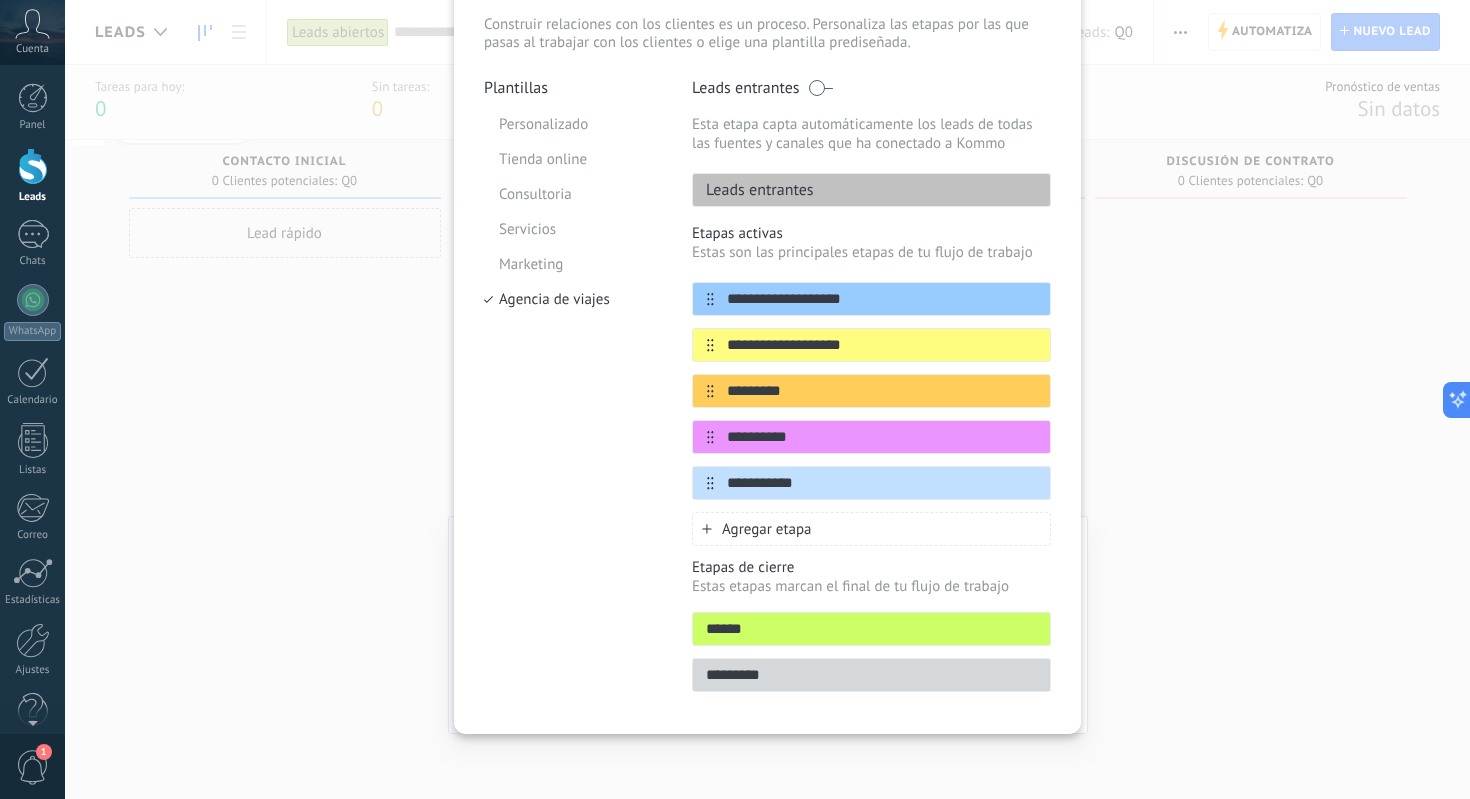 type on "**********" 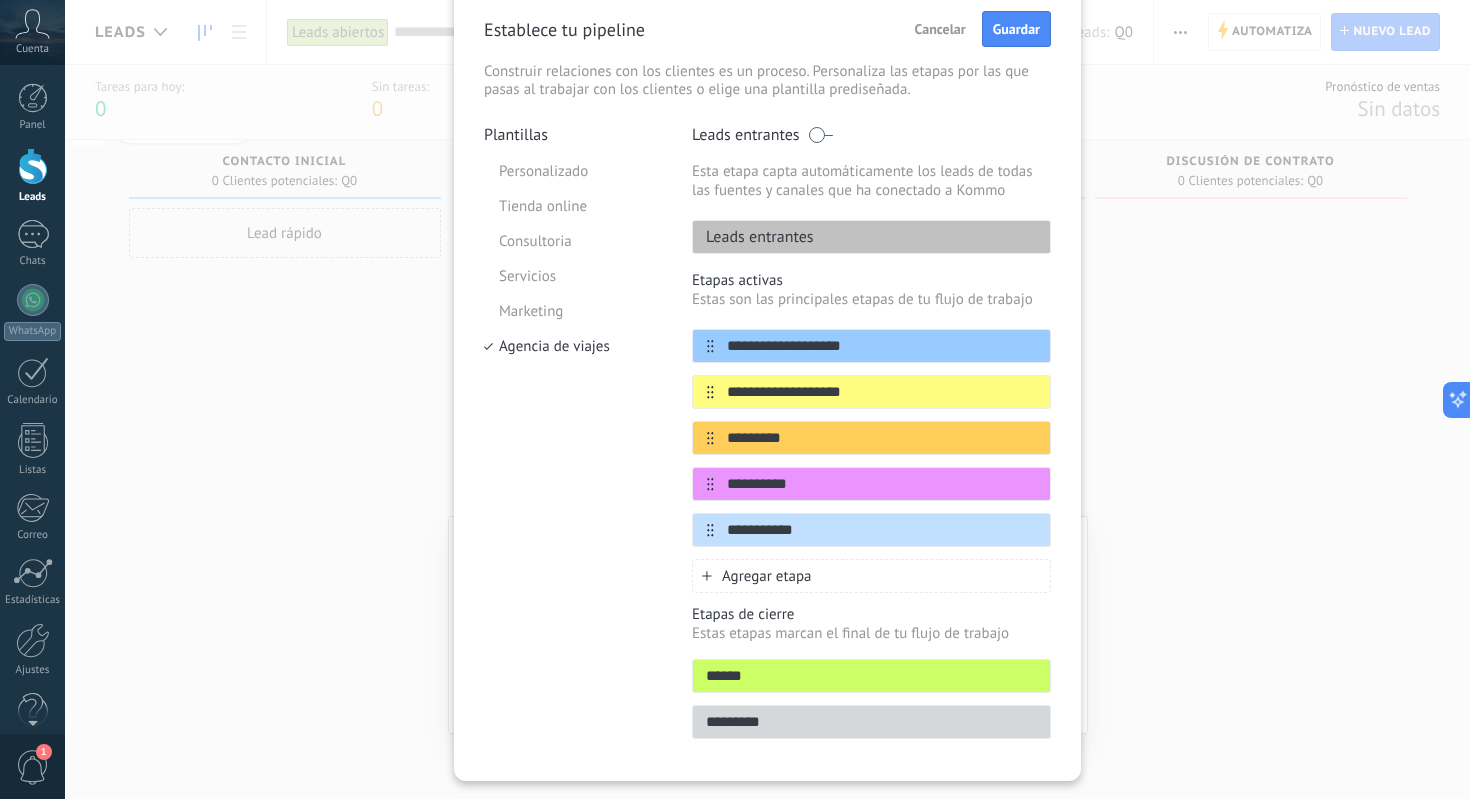 scroll, scrollTop: 78, scrollLeft: 0, axis: vertical 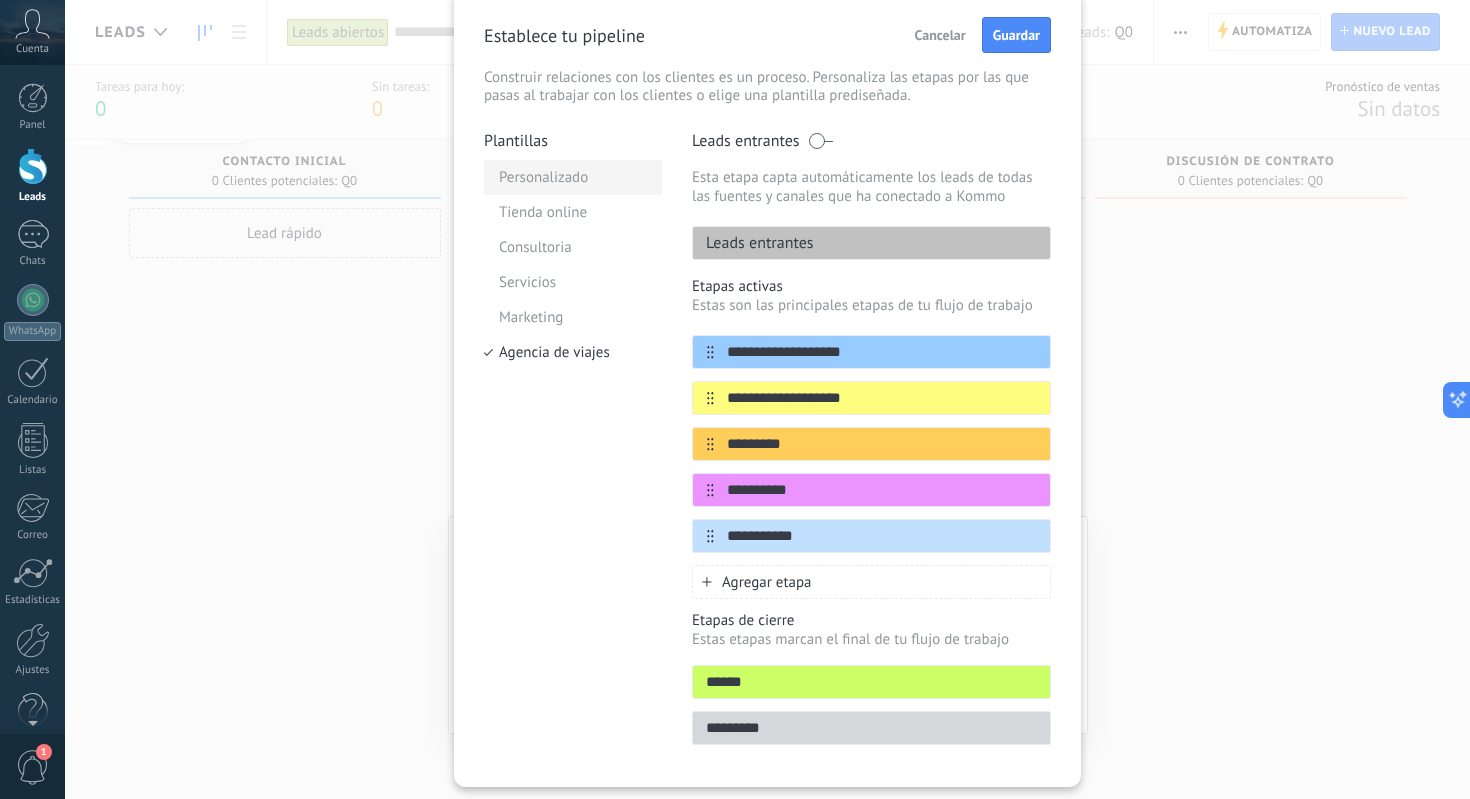 click on "Personalizado" at bounding box center (573, 177) 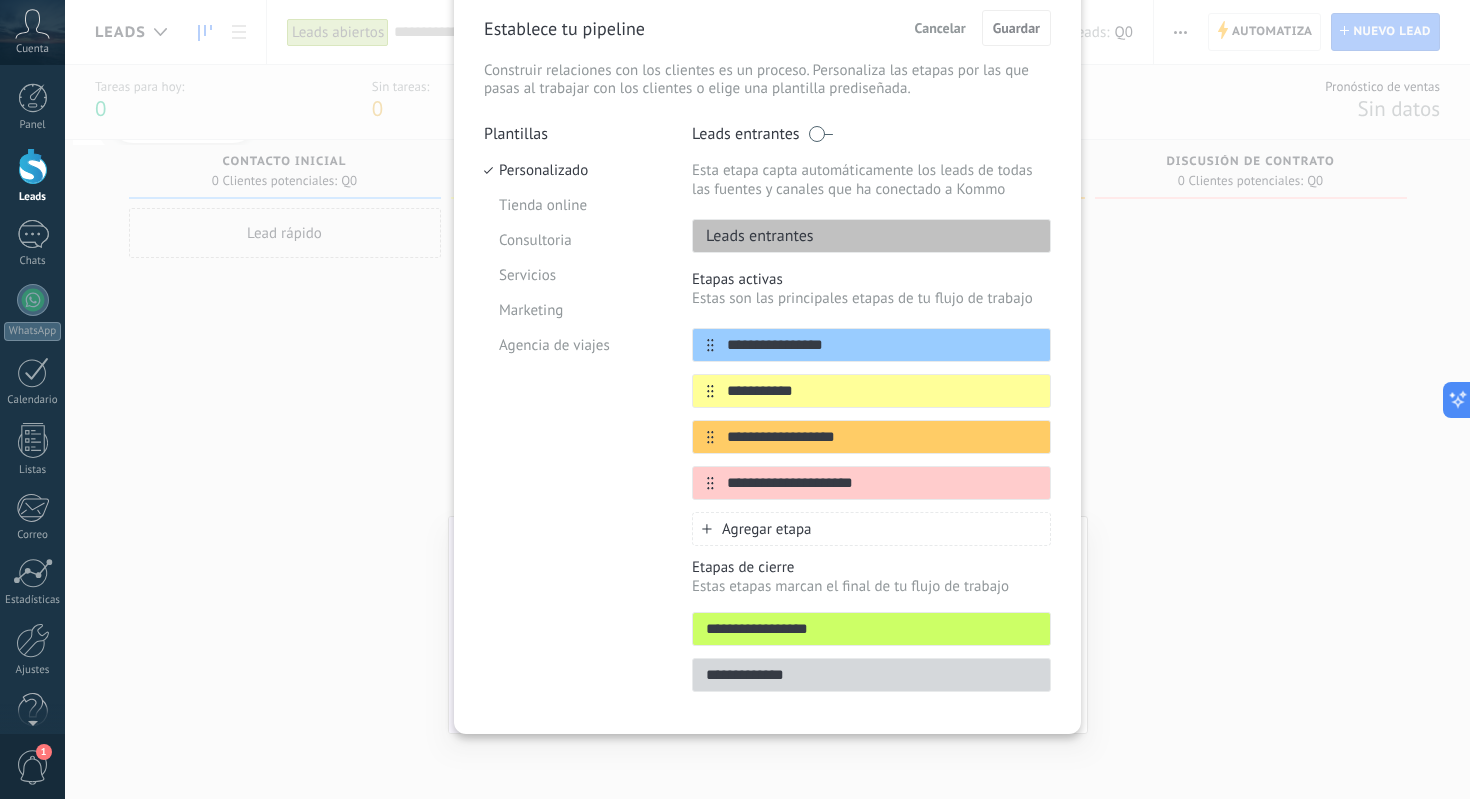 scroll, scrollTop: 87, scrollLeft: 0, axis: vertical 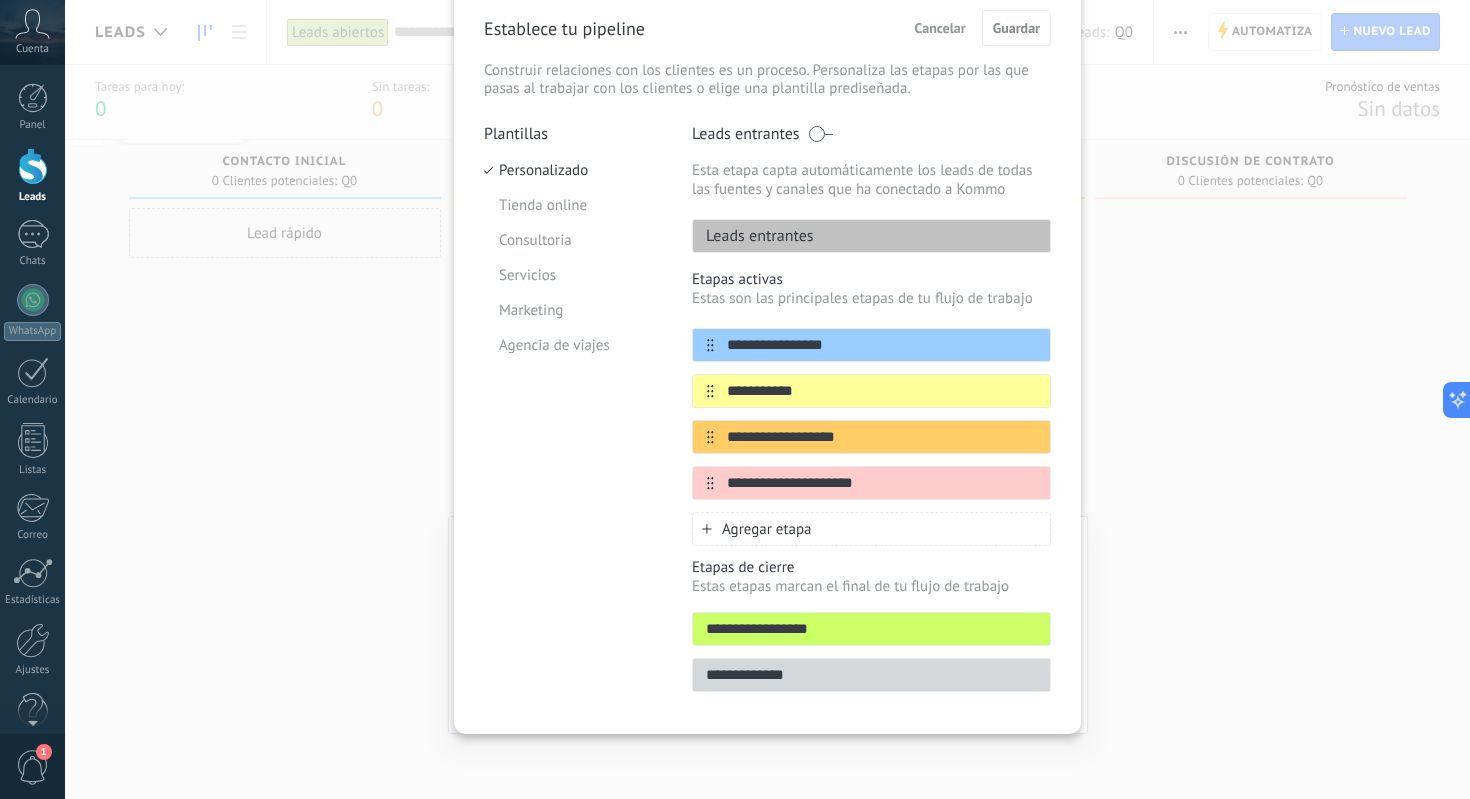 drag, startPoint x: 810, startPoint y: 397, endPoint x: 686, endPoint y: 378, distance: 125.4472 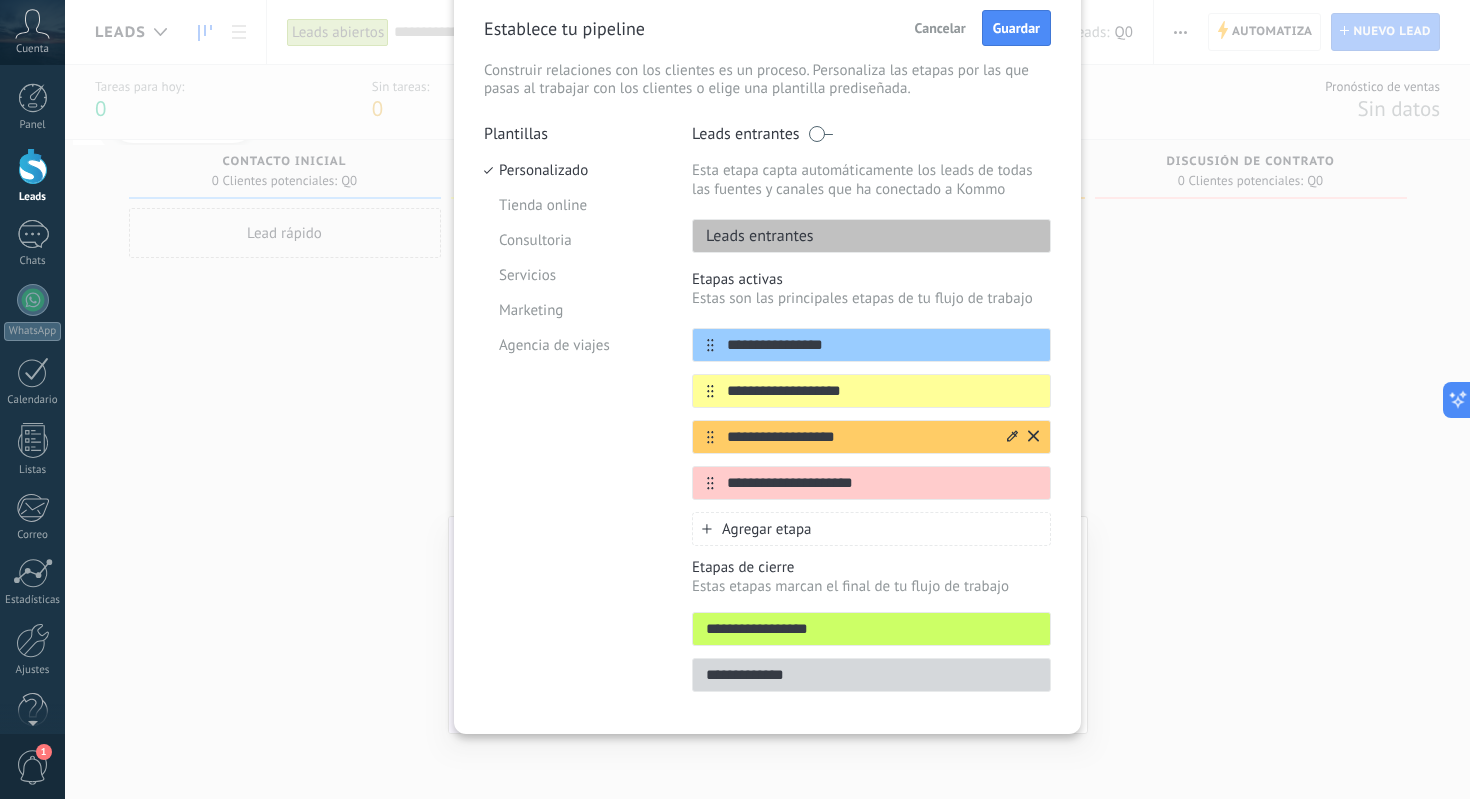 type on "**********" 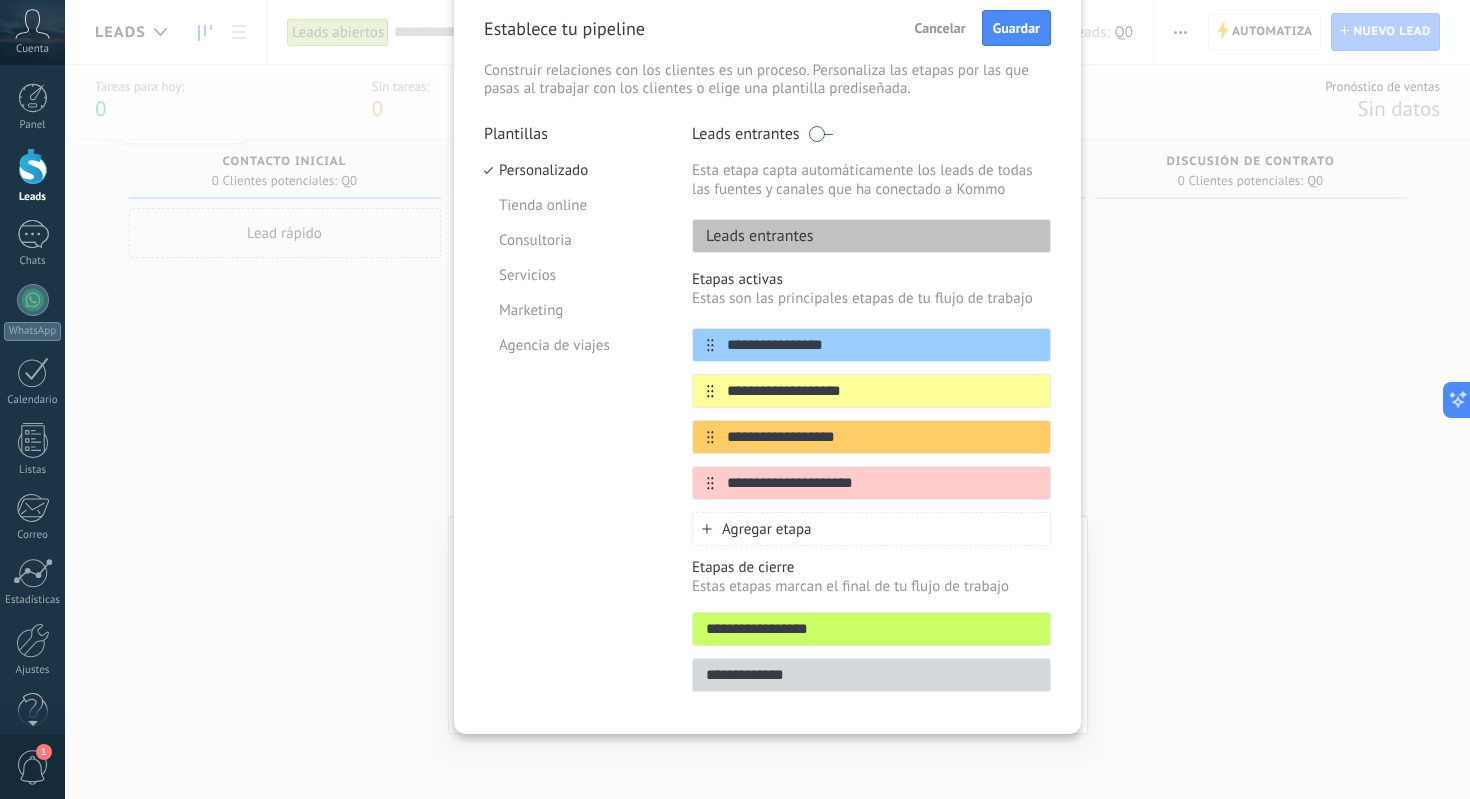 drag, startPoint x: 866, startPoint y: 441, endPoint x: 553, endPoint y: 420, distance: 313.70367 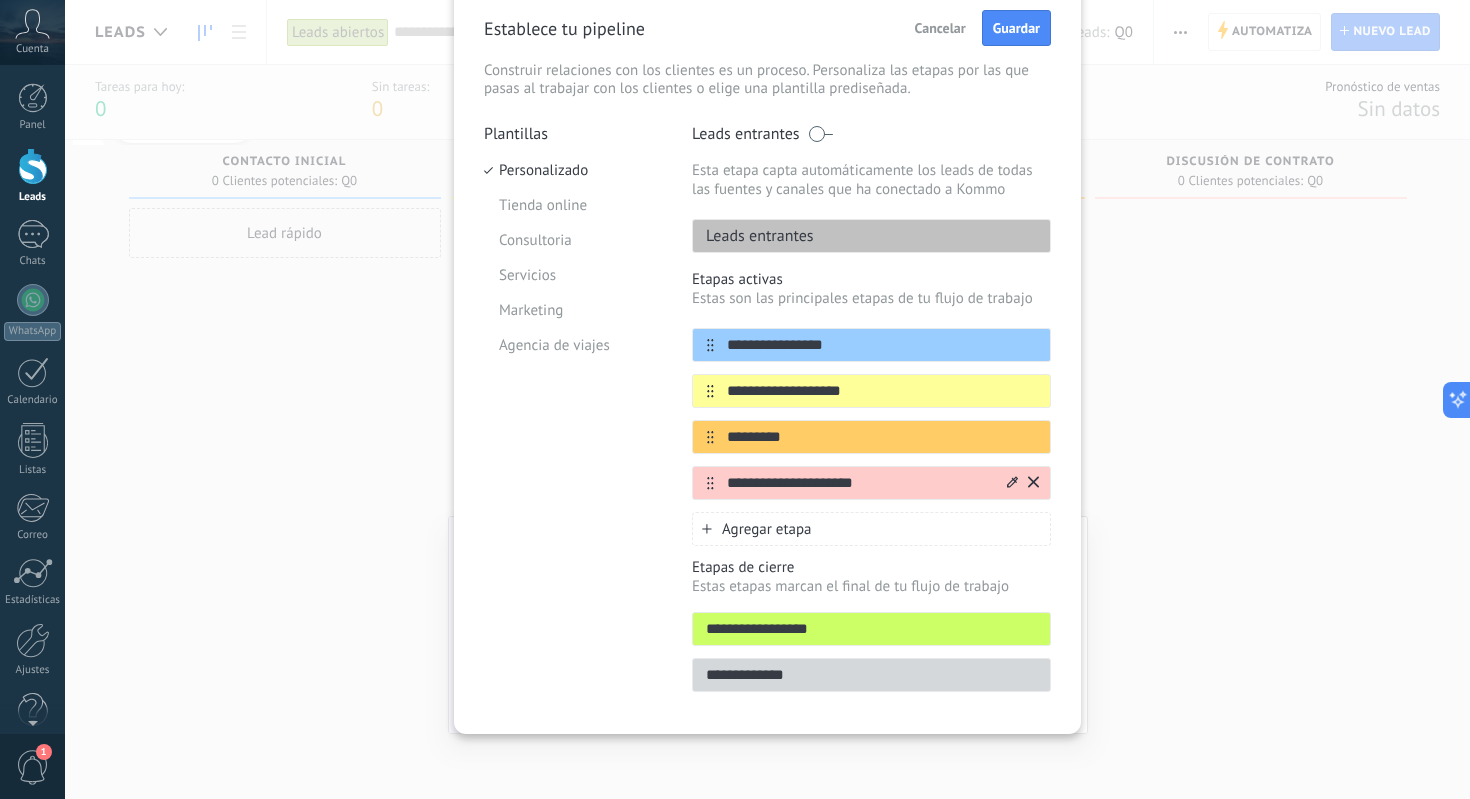 type on "*********" 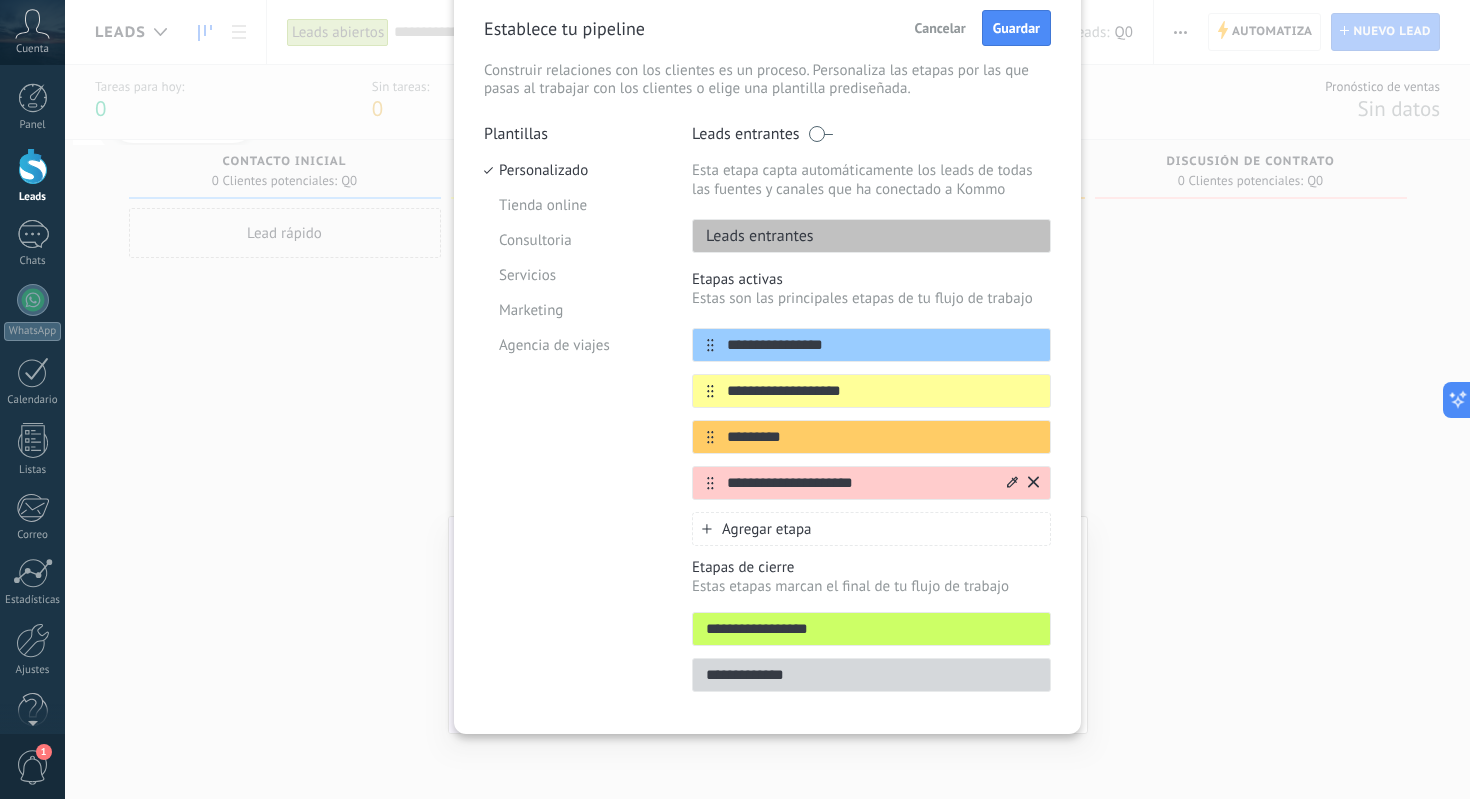 drag, startPoint x: 889, startPoint y: 487, endPoint x: 697, endPoint y: 474, distance: 192.4396 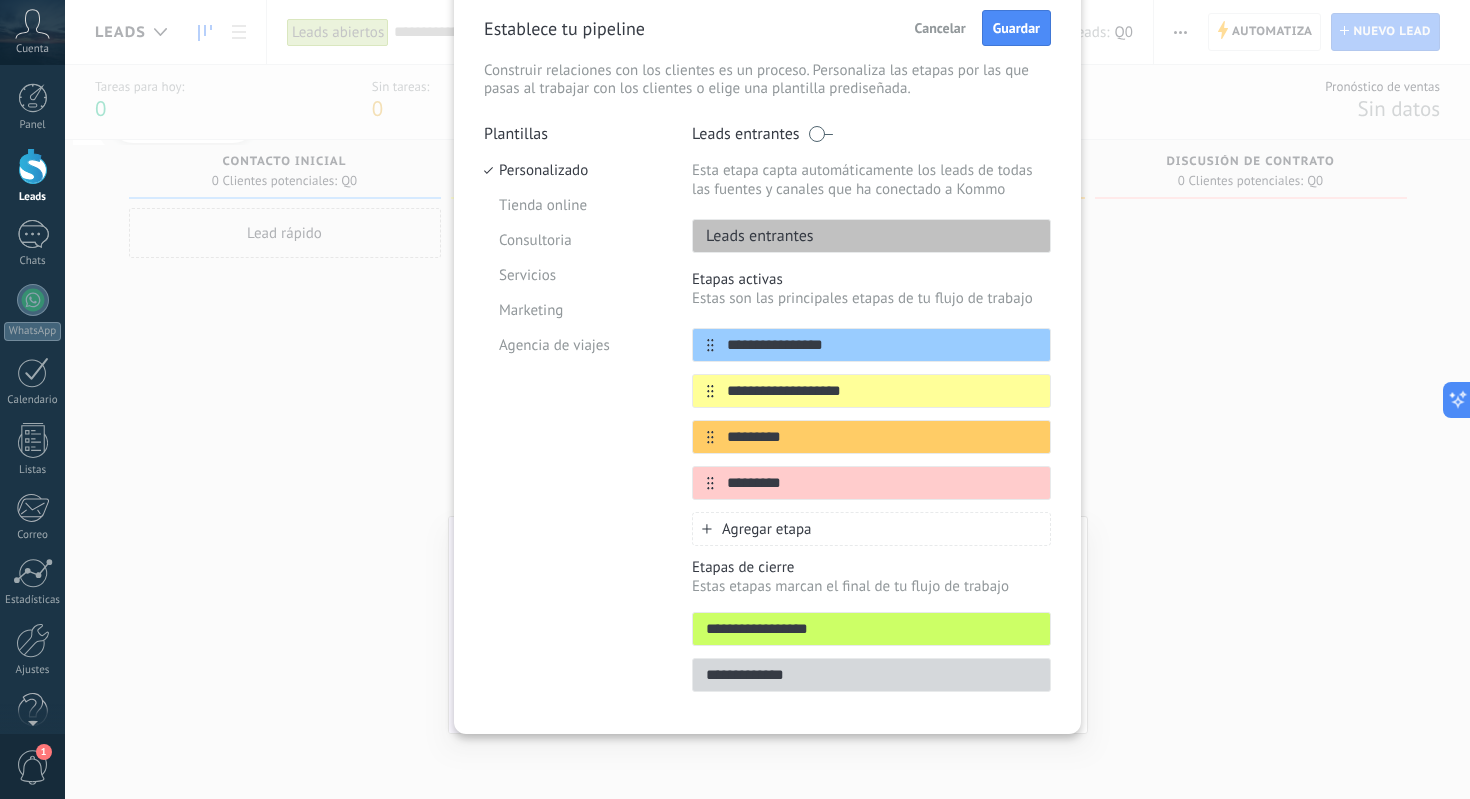 type on "*********" 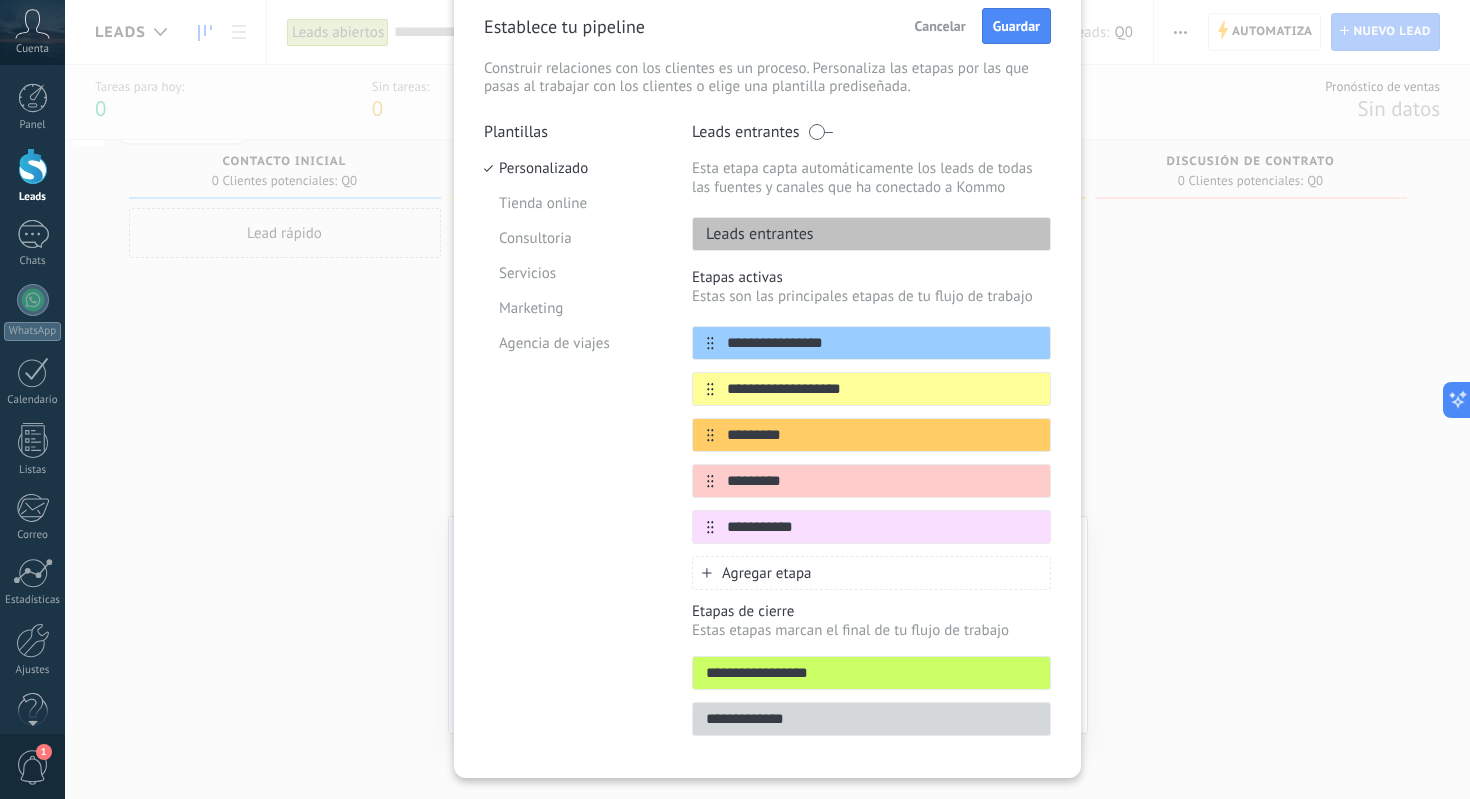 type on "**********" 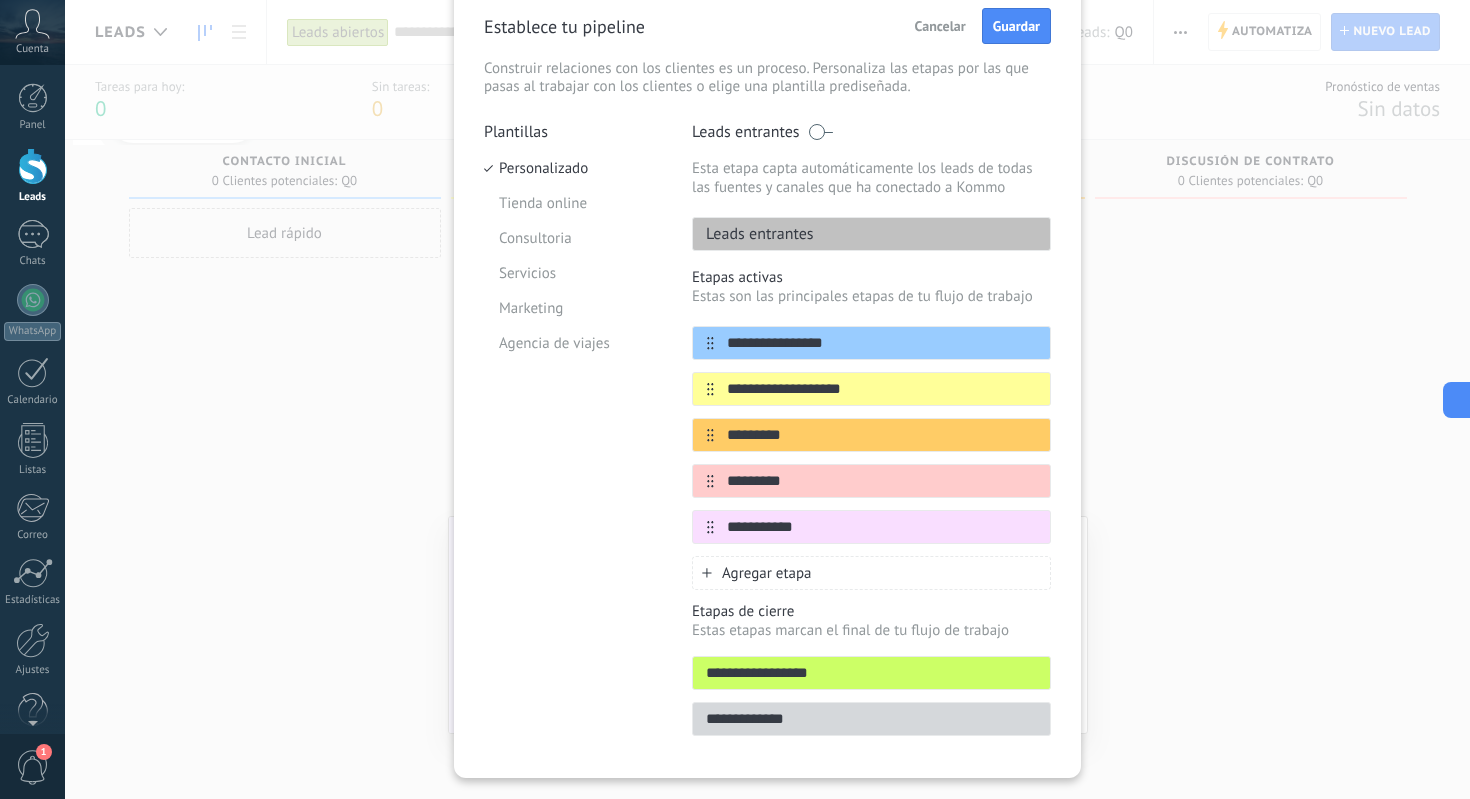 scroll, scrollTop: 134, scrollLeft: 0, axis: vertical 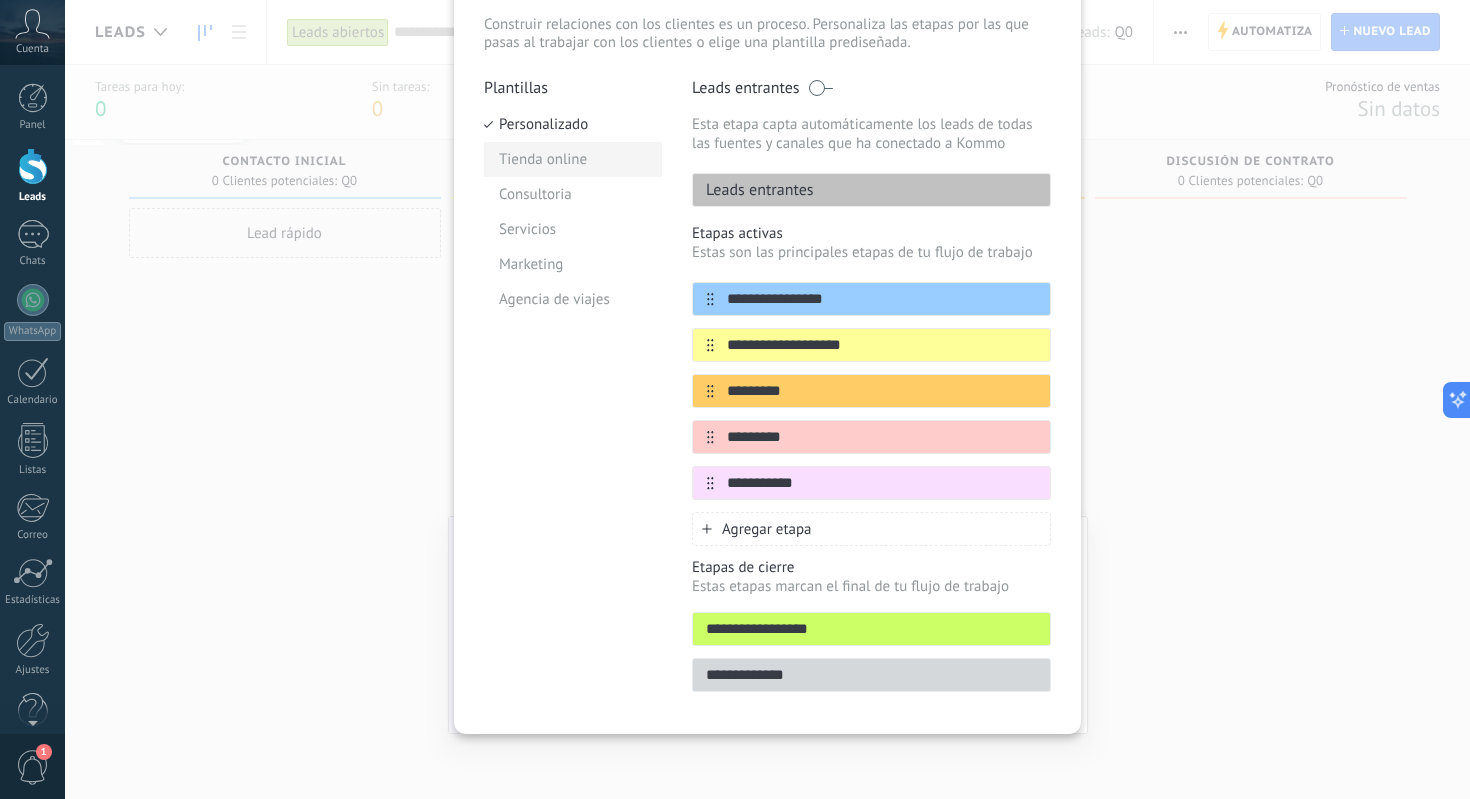 click on "Tienda online" at bounding box center [573, 159] 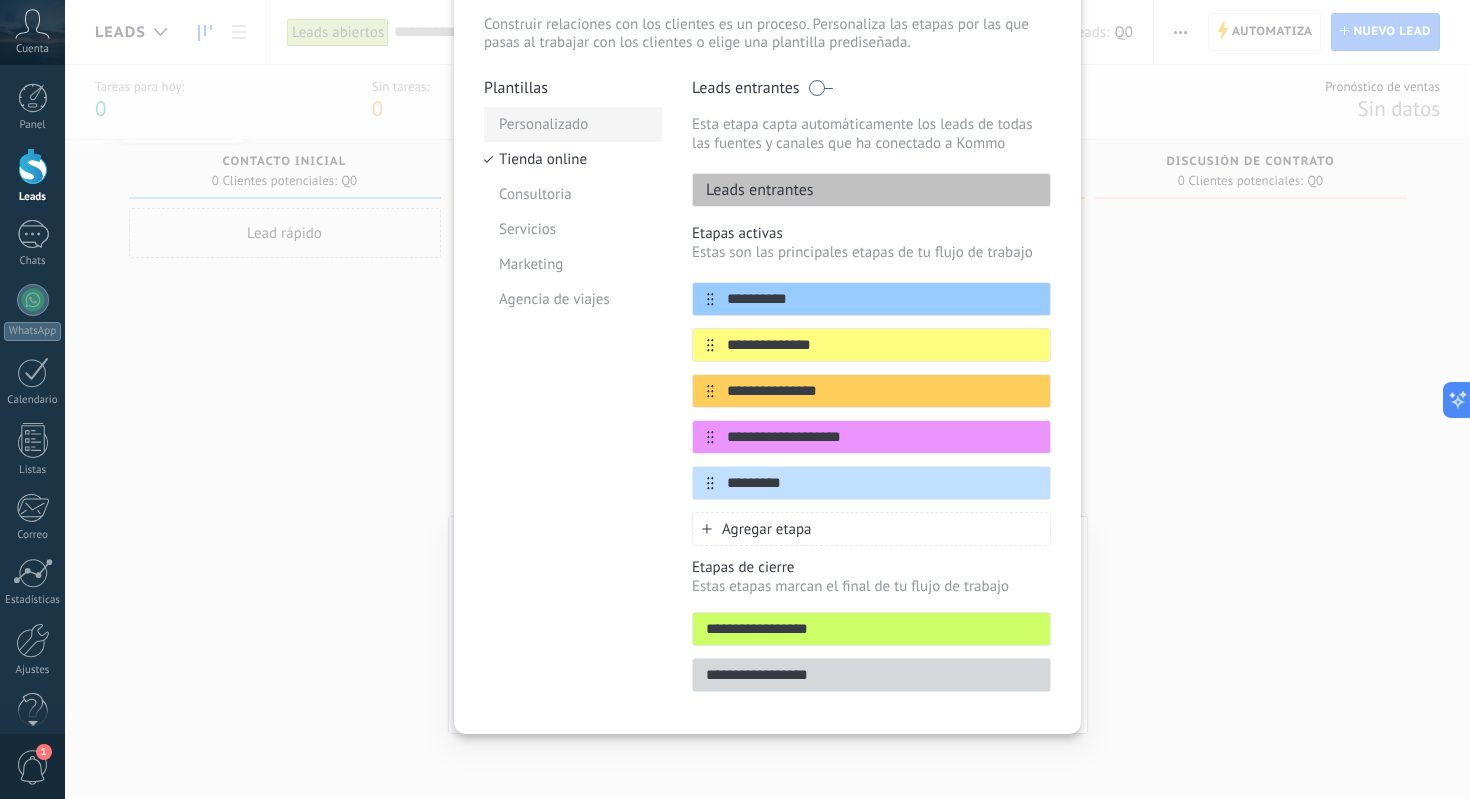 click on "Personalizado" at bounding box center (573, 124) 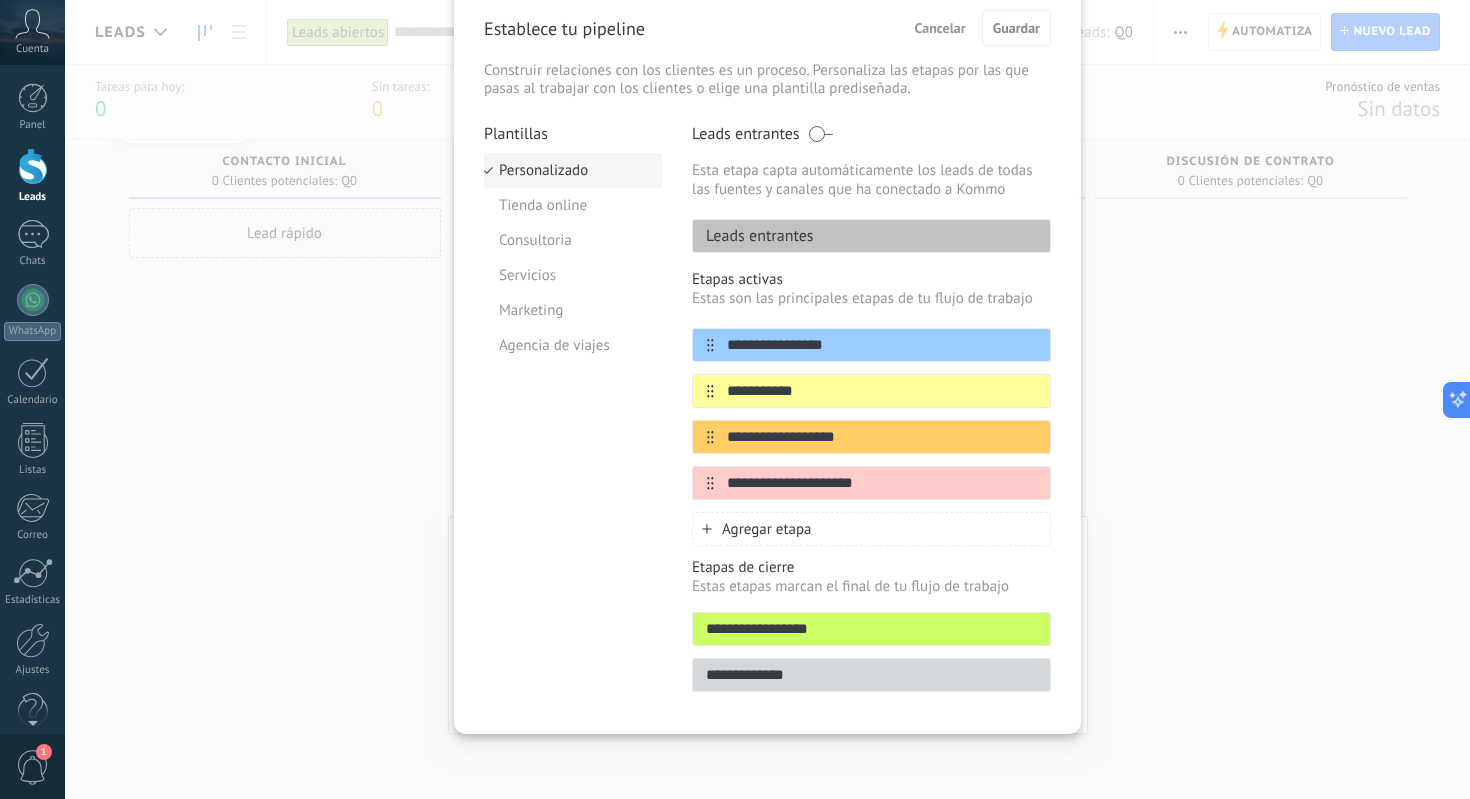 click on "Personalizado" at bounding box center [573, 170] 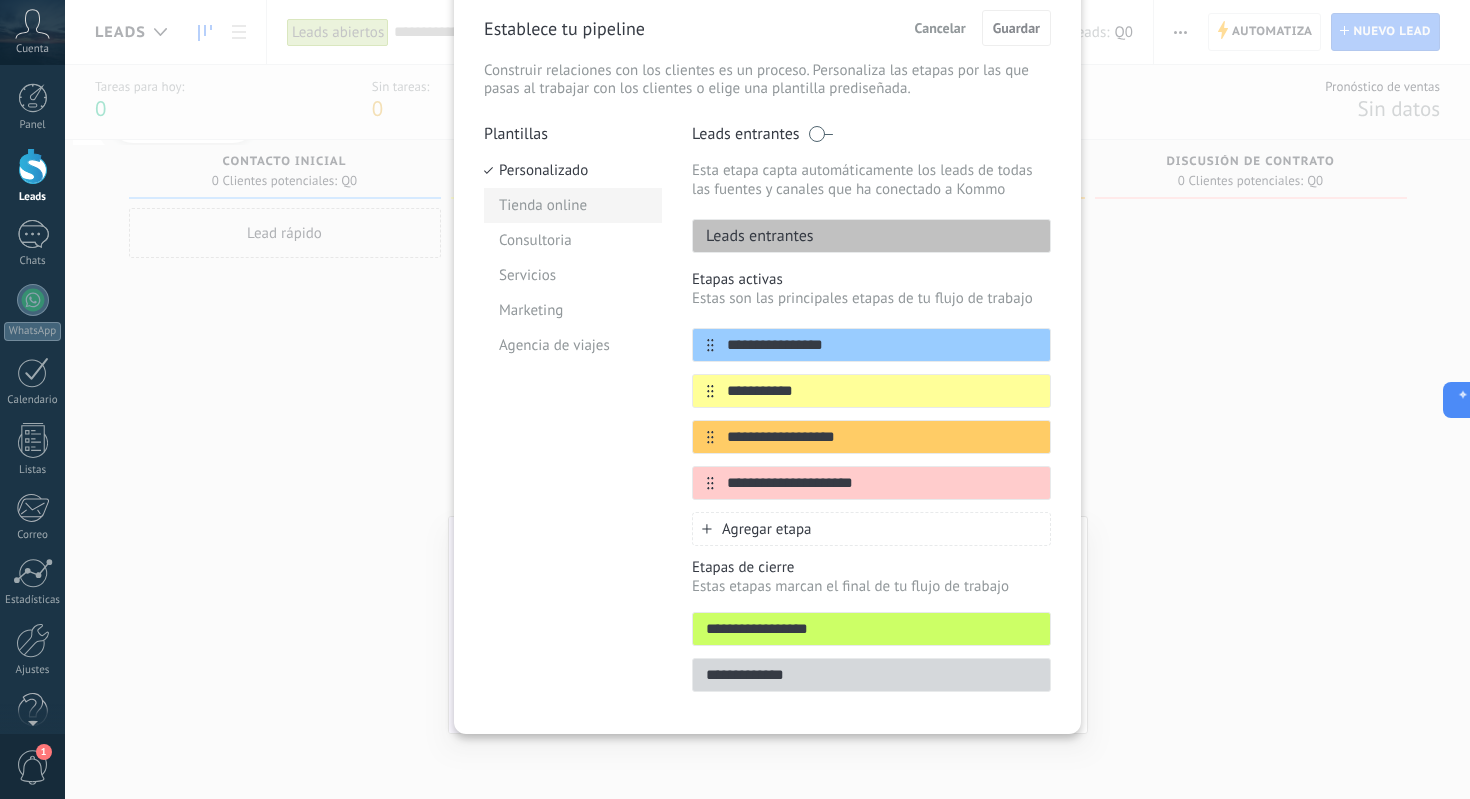 click on "Tienda online" at bounding box center (573, 205) 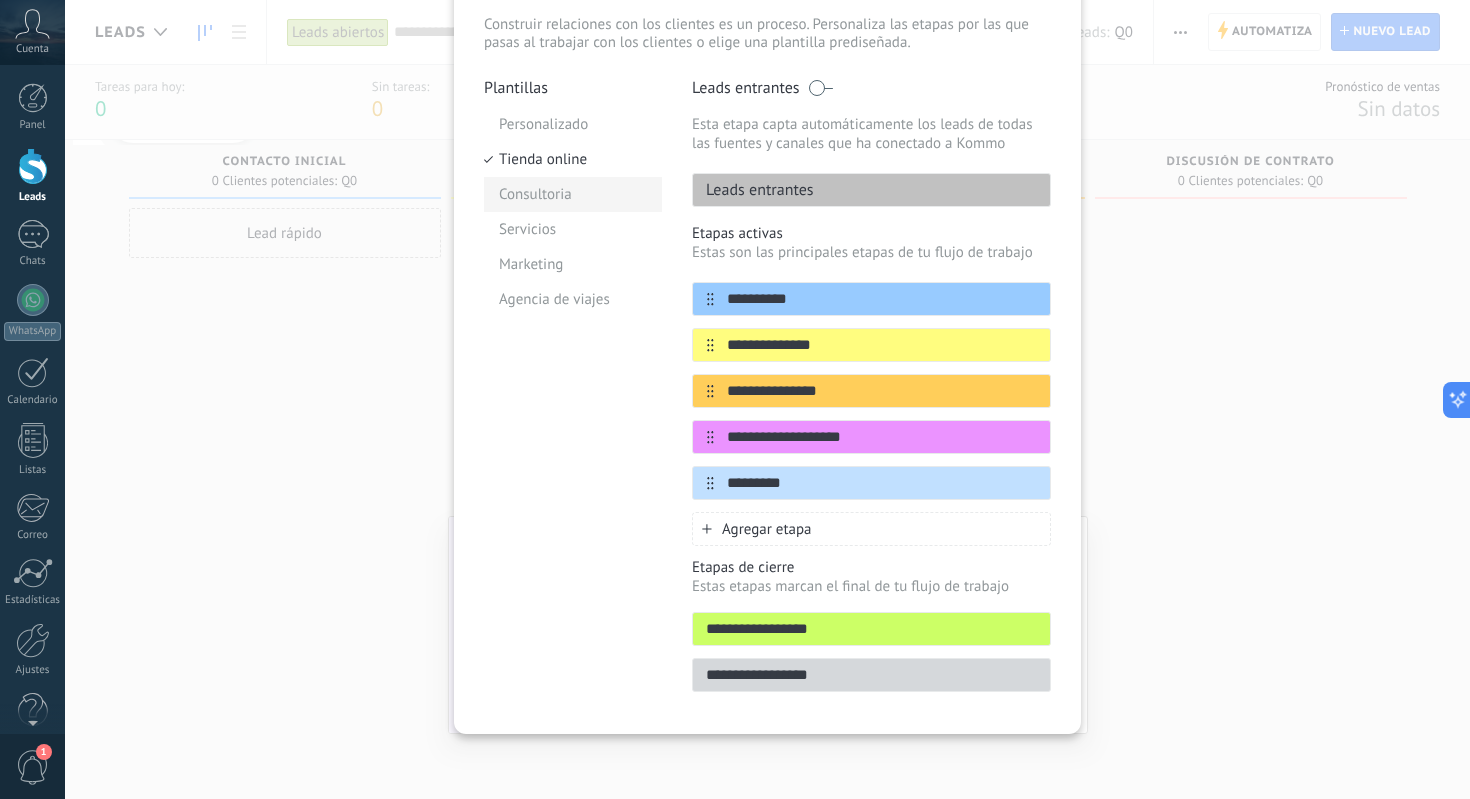 click on "Consultoria" at bounding box center [573, 194] 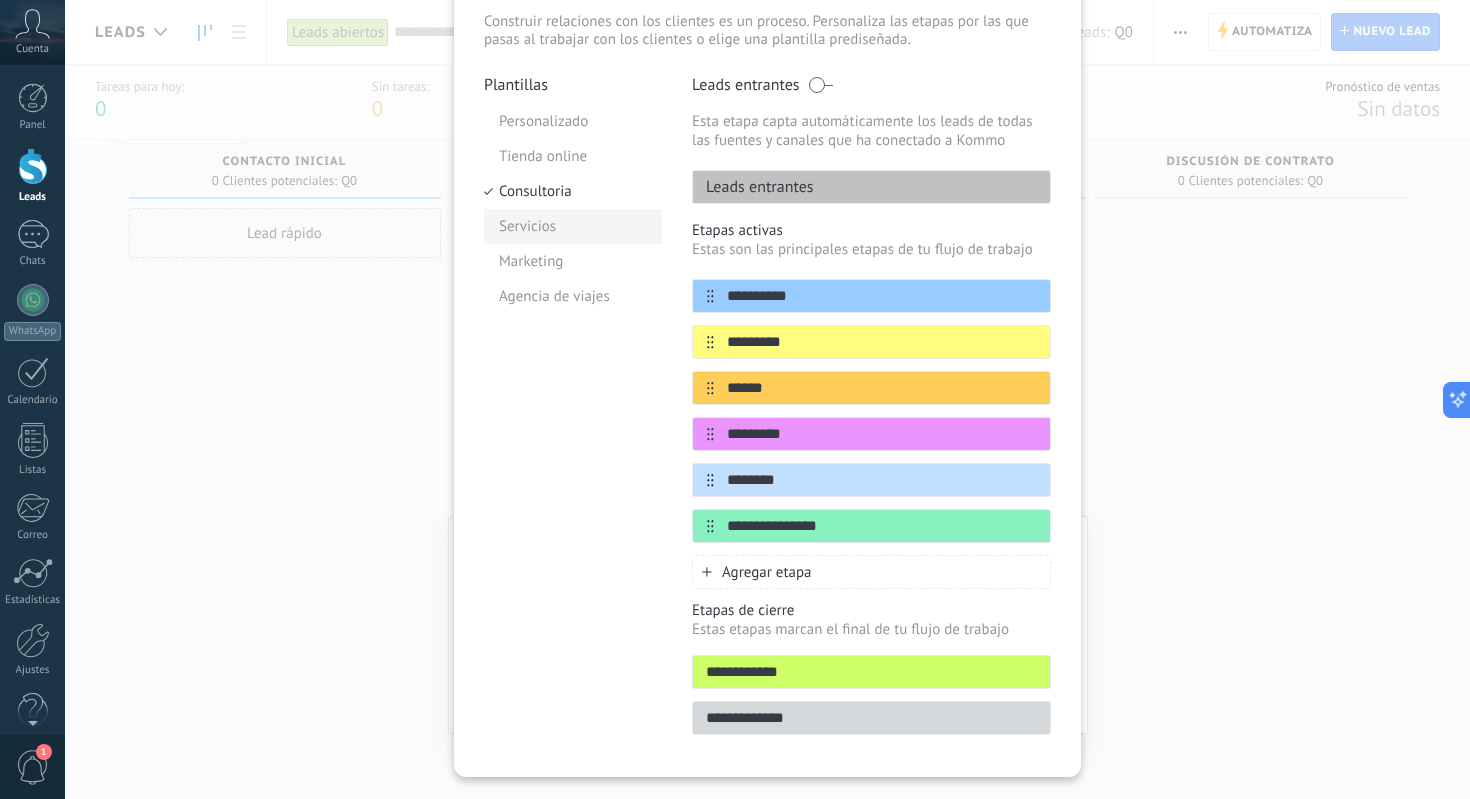 click on "Servicios" at bounding box center (573, 226) 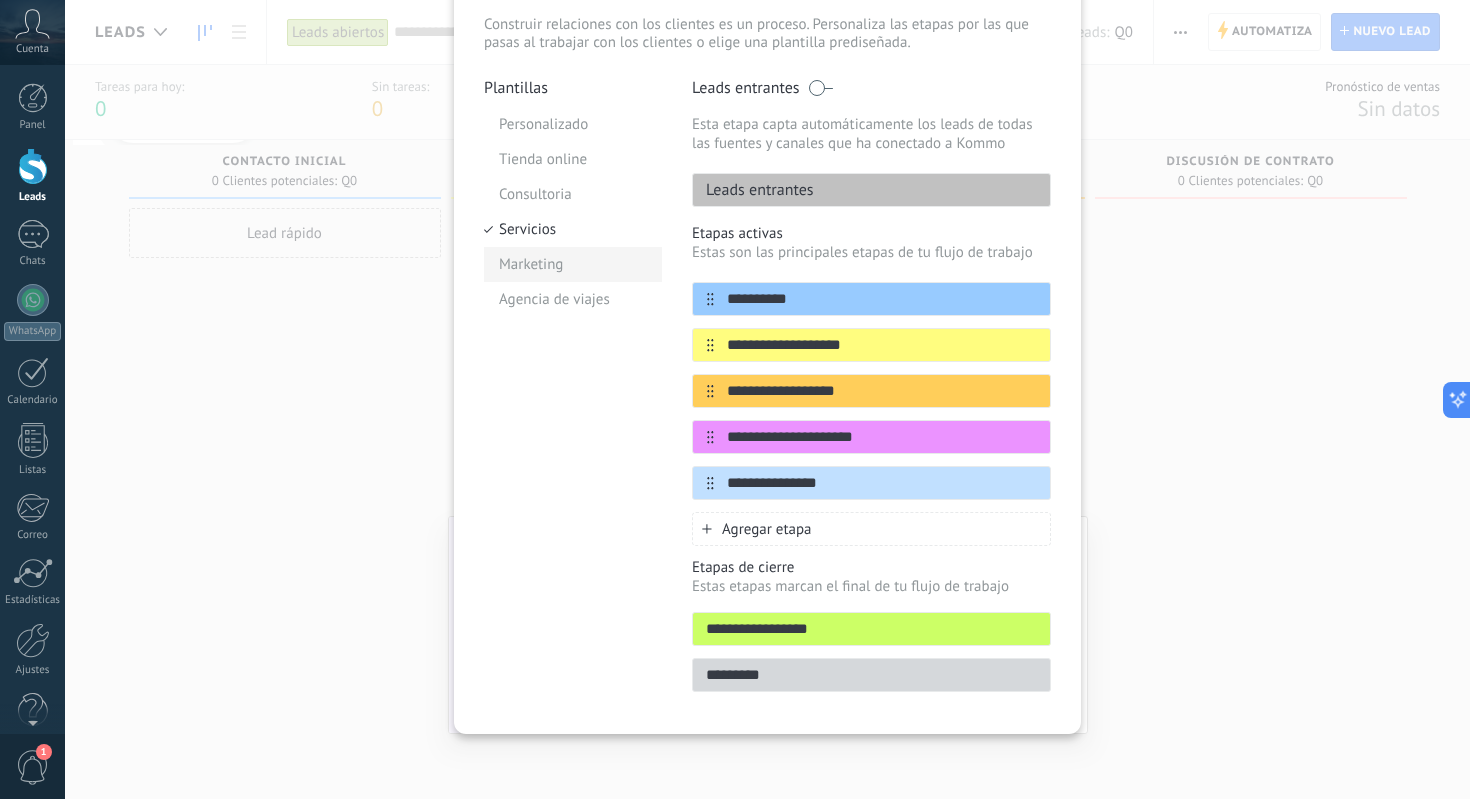 click on "Marketing" at bounding box center (573, 264) 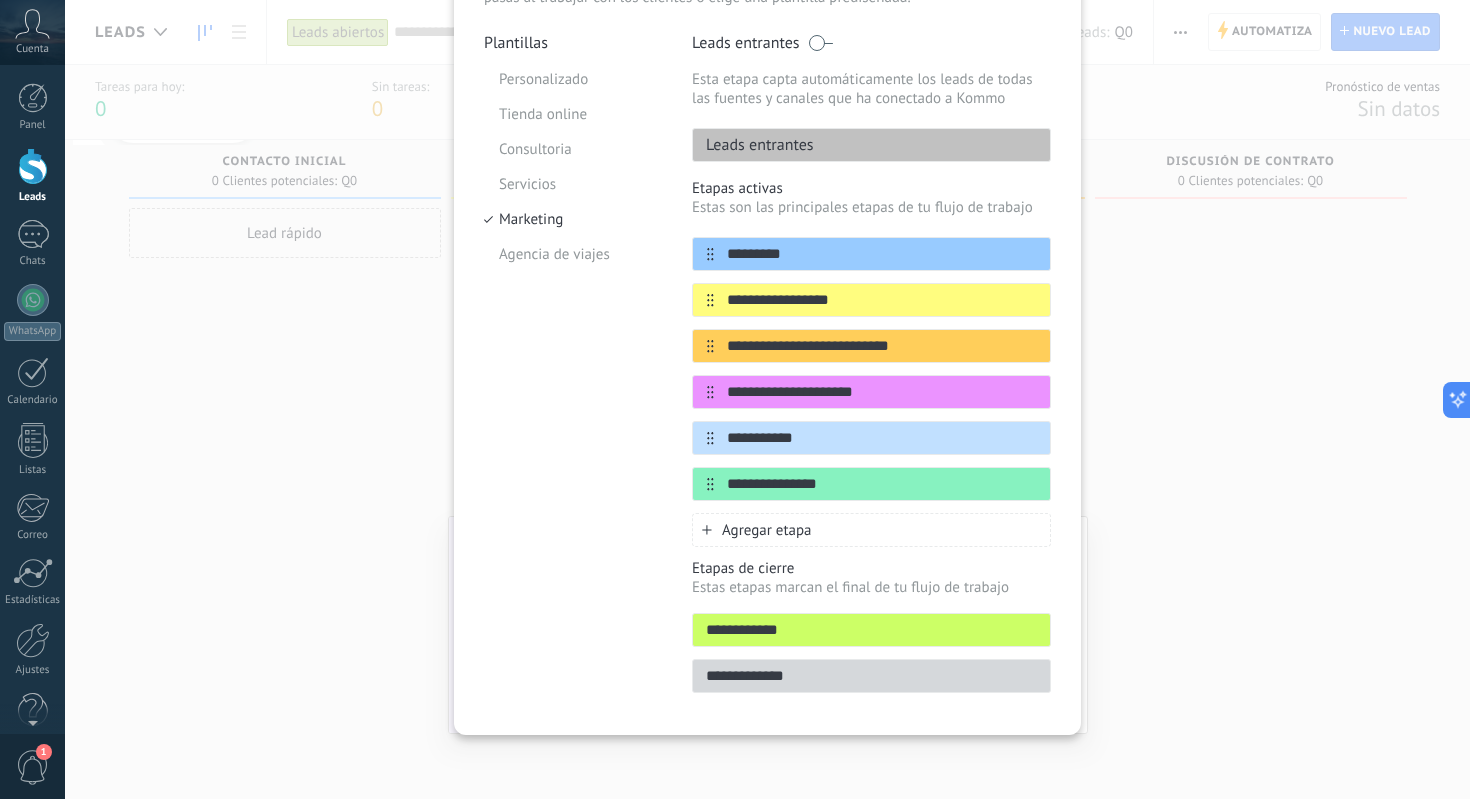 scroll, scrollTop: 180, scrollLeft: 0, axis: vertical 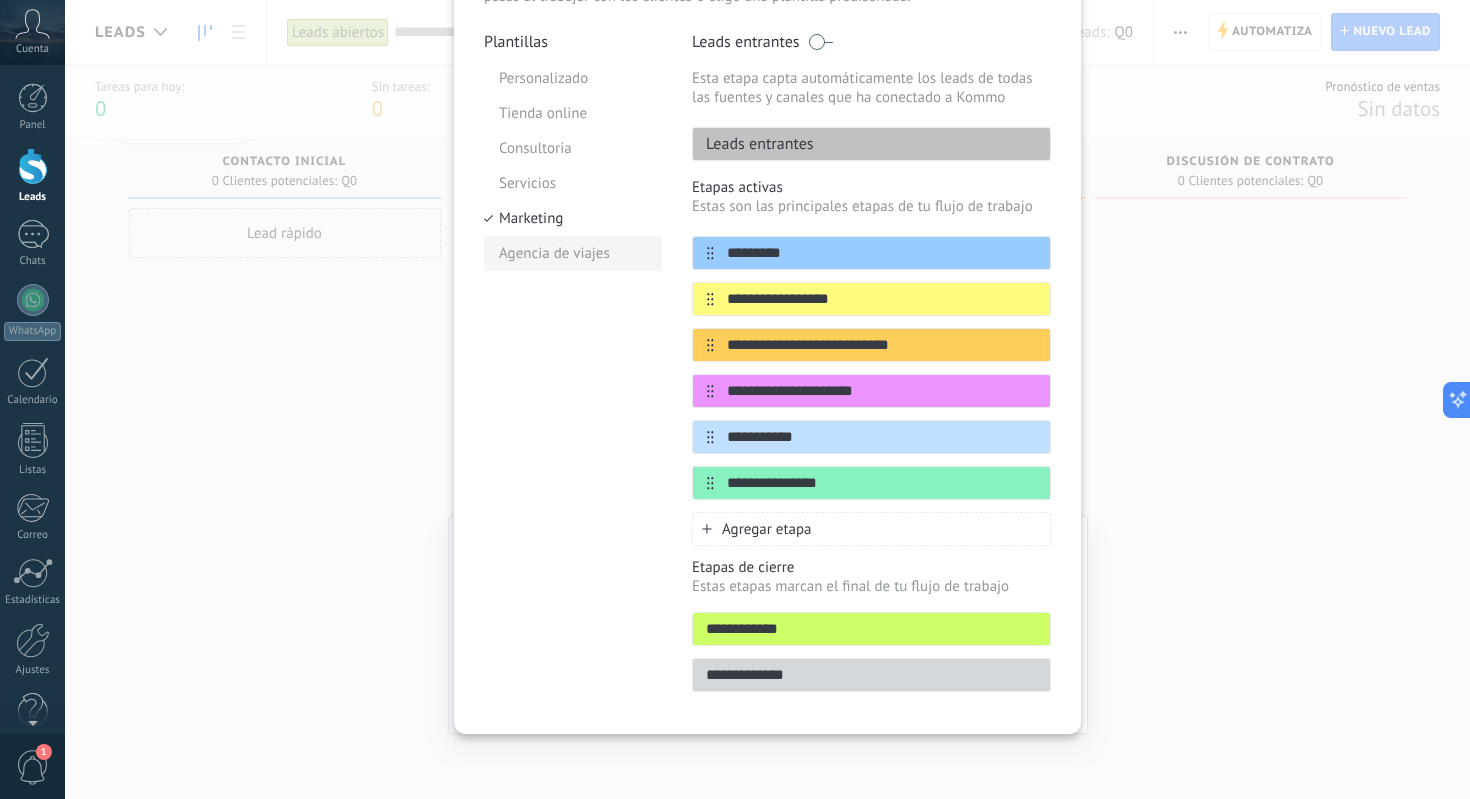 click on "Agencia de viajes" at bounding box center (573, 253) 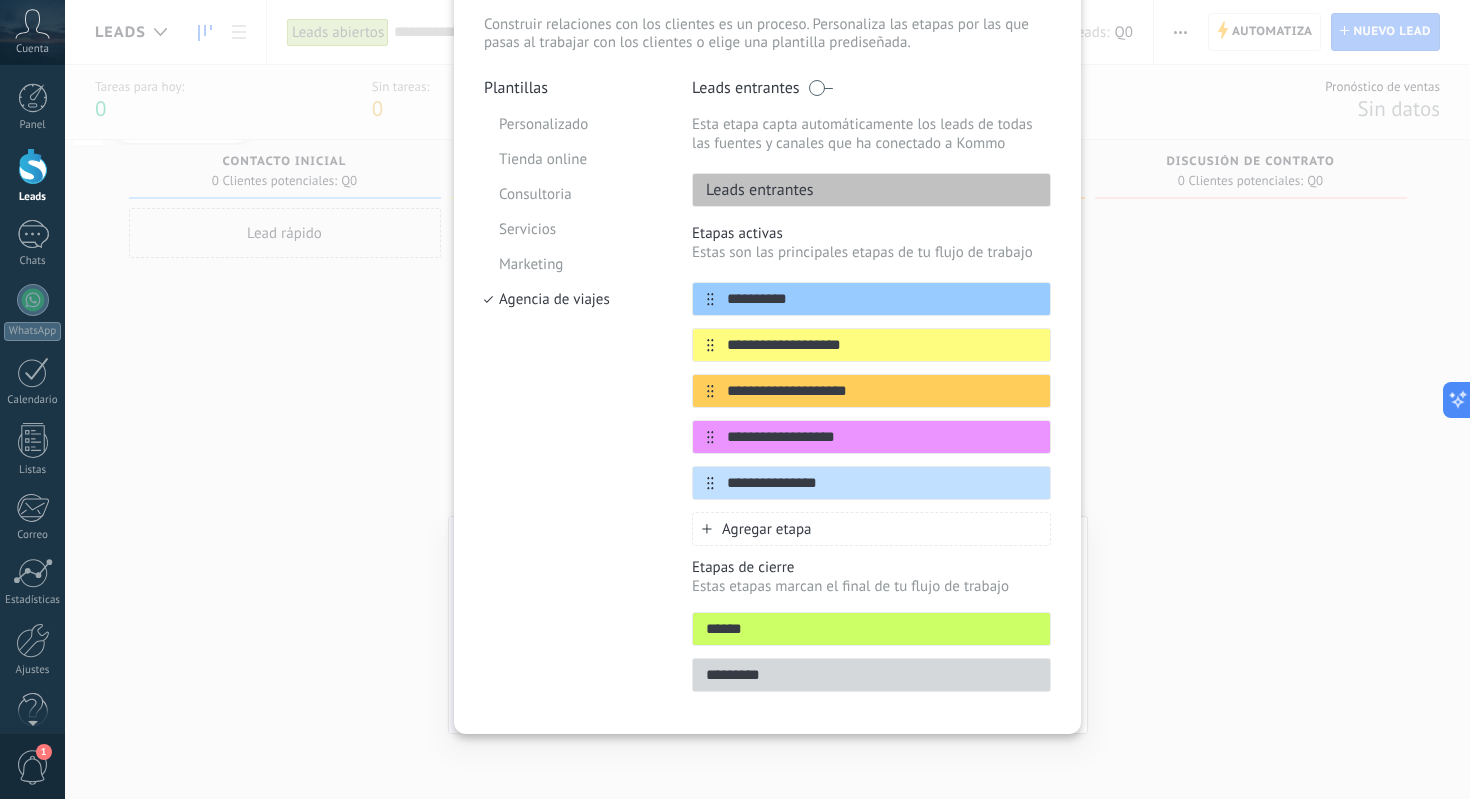 scroll, scrollTop: 134, scrollLeft: 0, axis: vertical 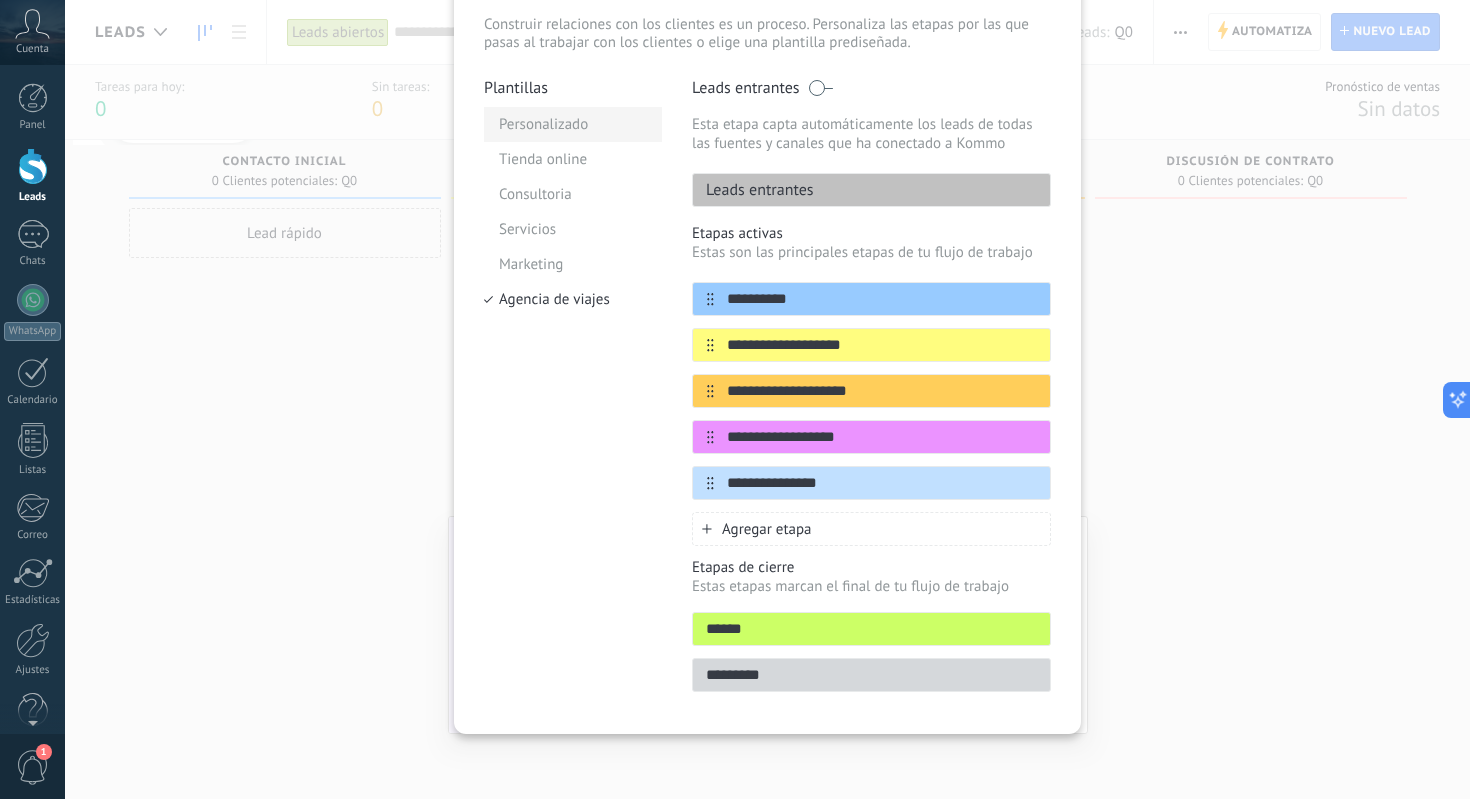 click on "Personalizado" at bounding box center [573, 124] 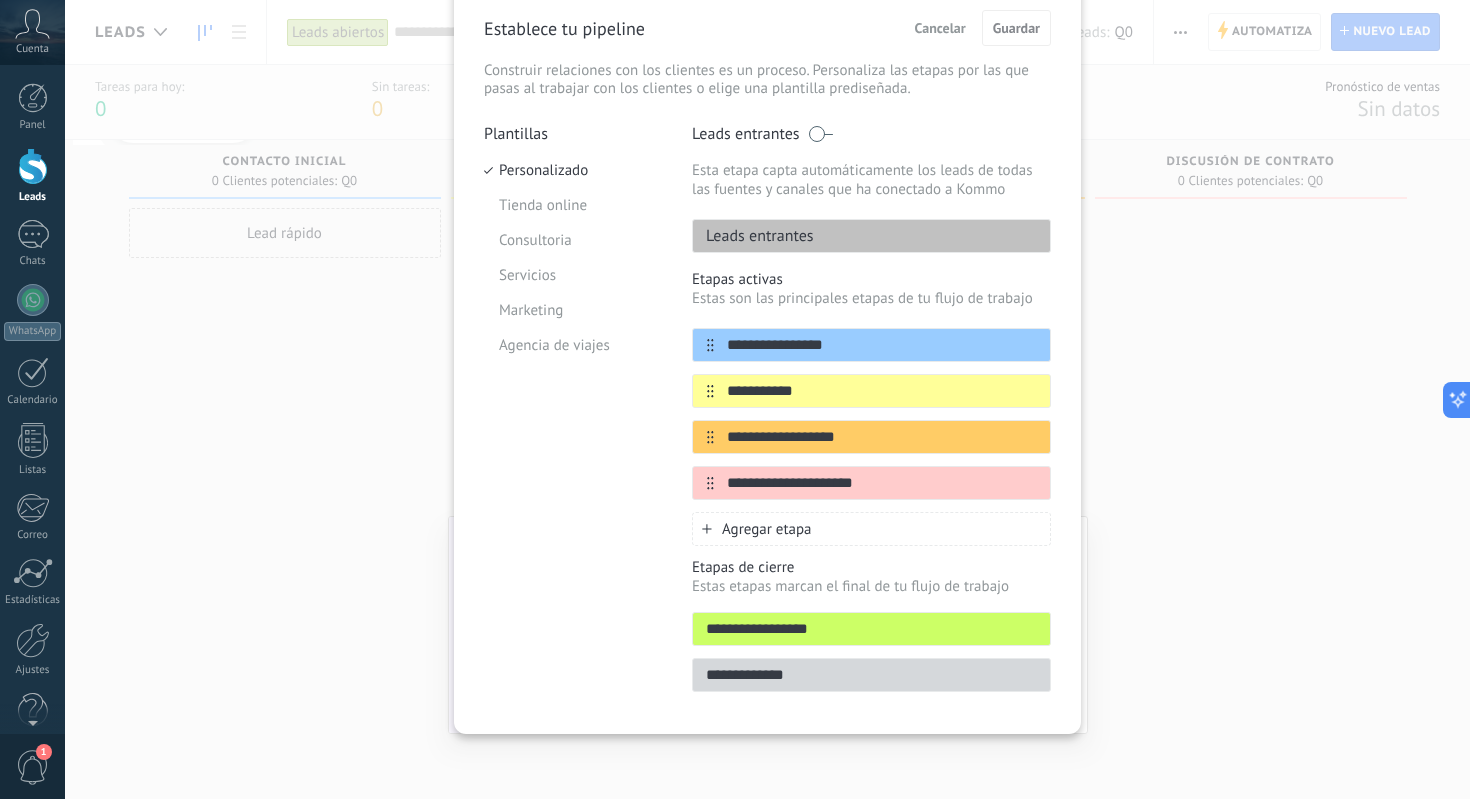 drag, startPoint x: 840, startPoint y: 392, endPoint x: 662, endPoint y: 377, distance: 178.6309 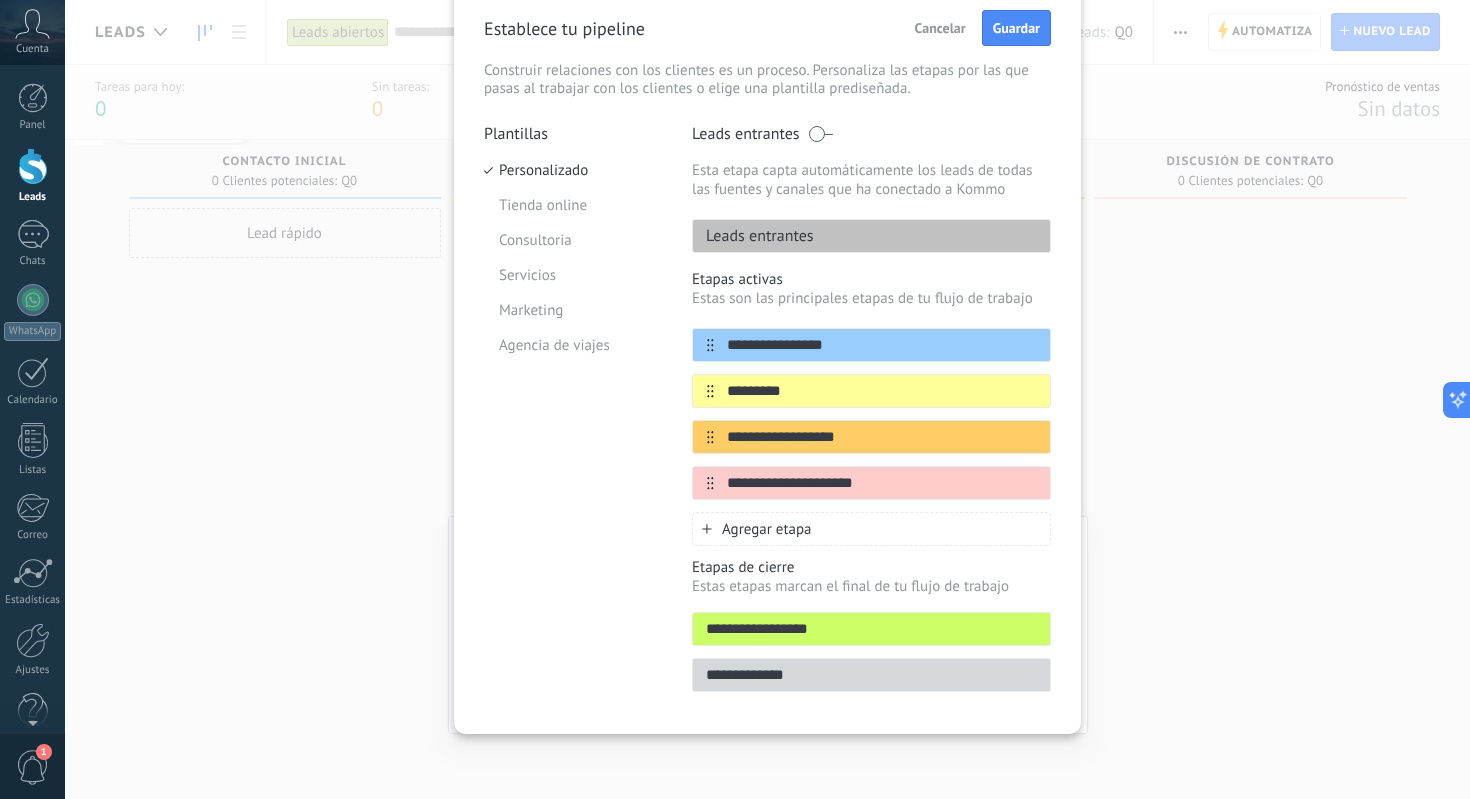 type on "*********" 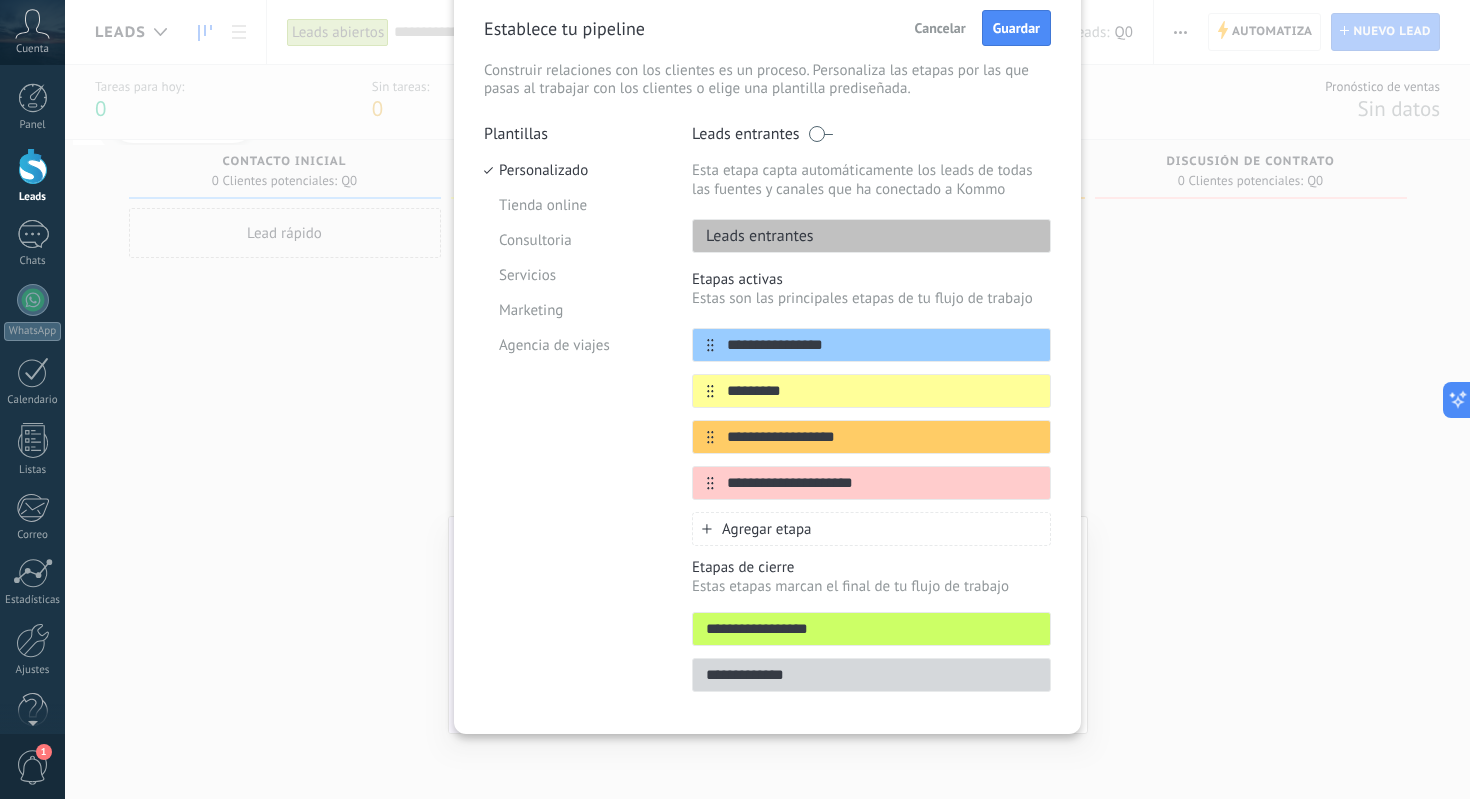 drag, startPoint x: 898, startPoint y: 430, endPoint x: 597, endPoint y: 437, distance: 301.0814 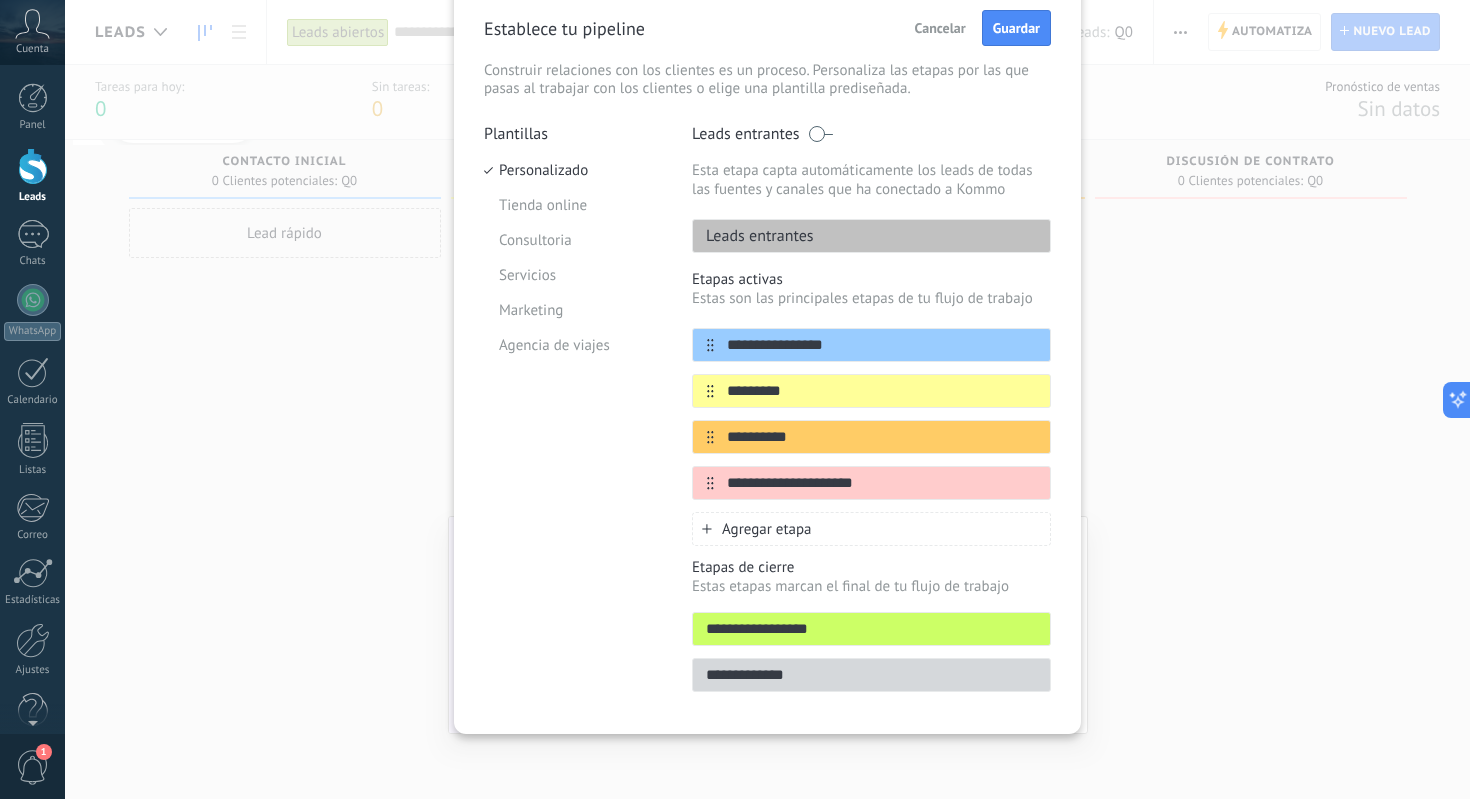 type on "**********" 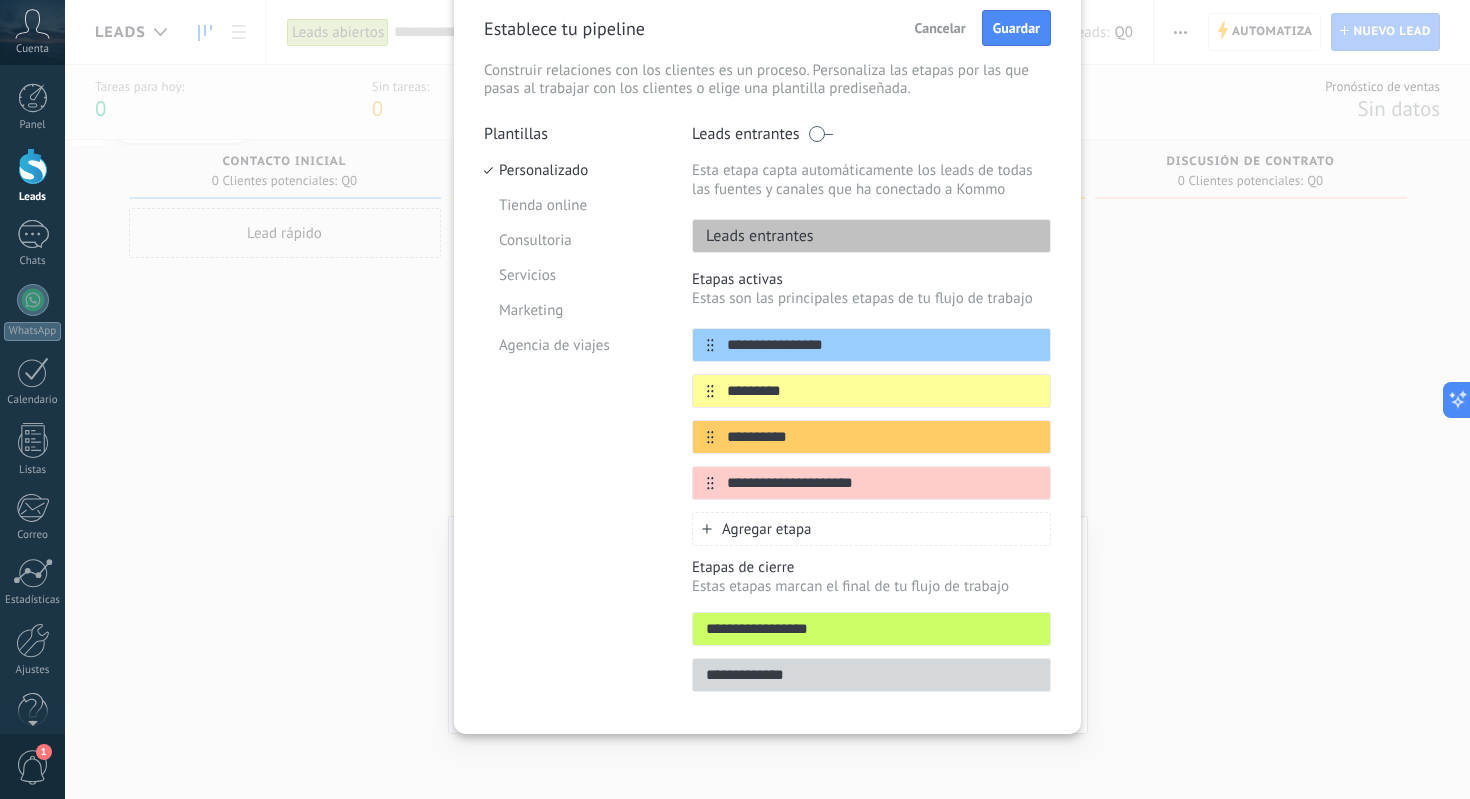 drag, startPoint x: 893, startPoint y: 477, endPoint x: 651, endPoint y: 458, distance: 242.74472 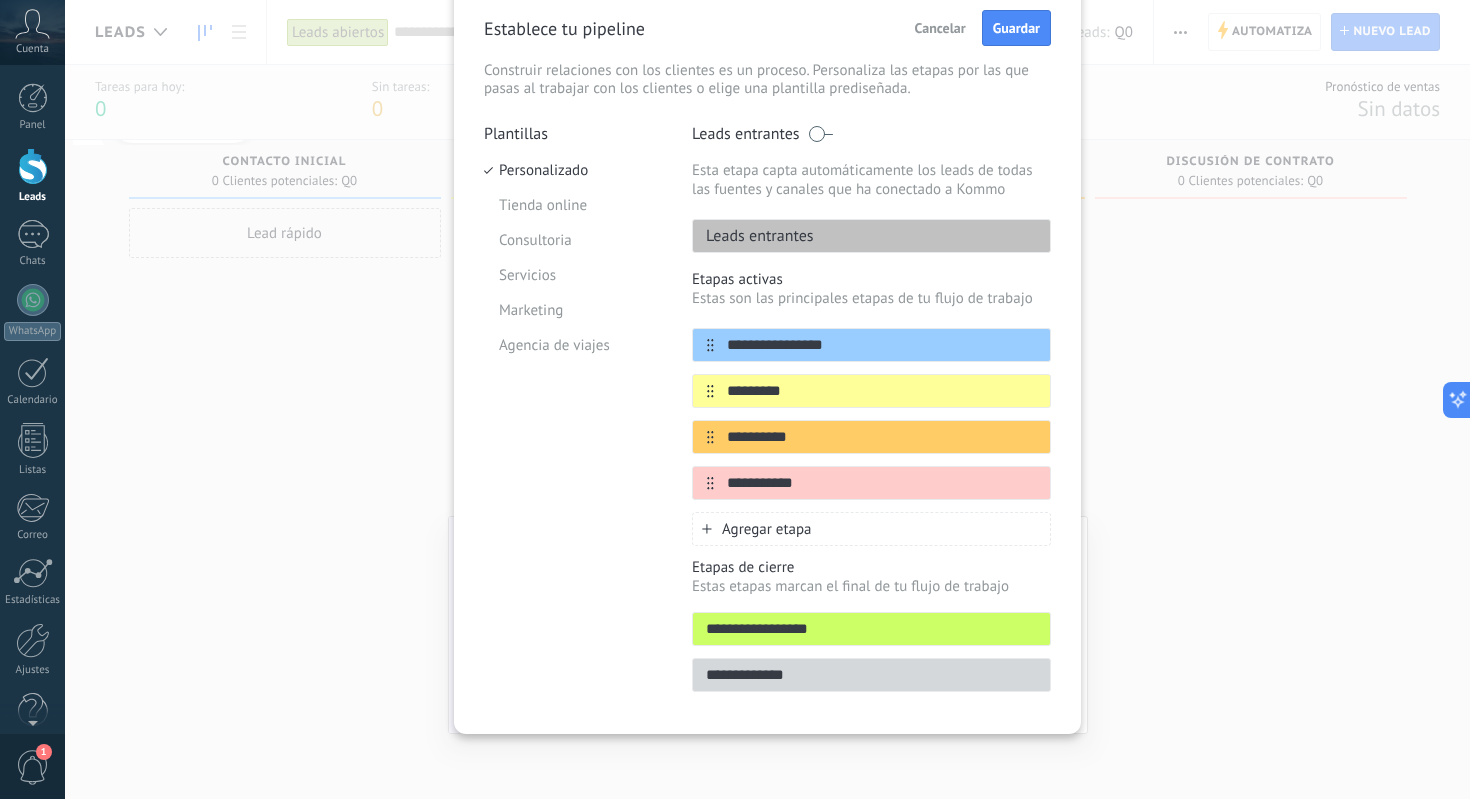 type on "**********" 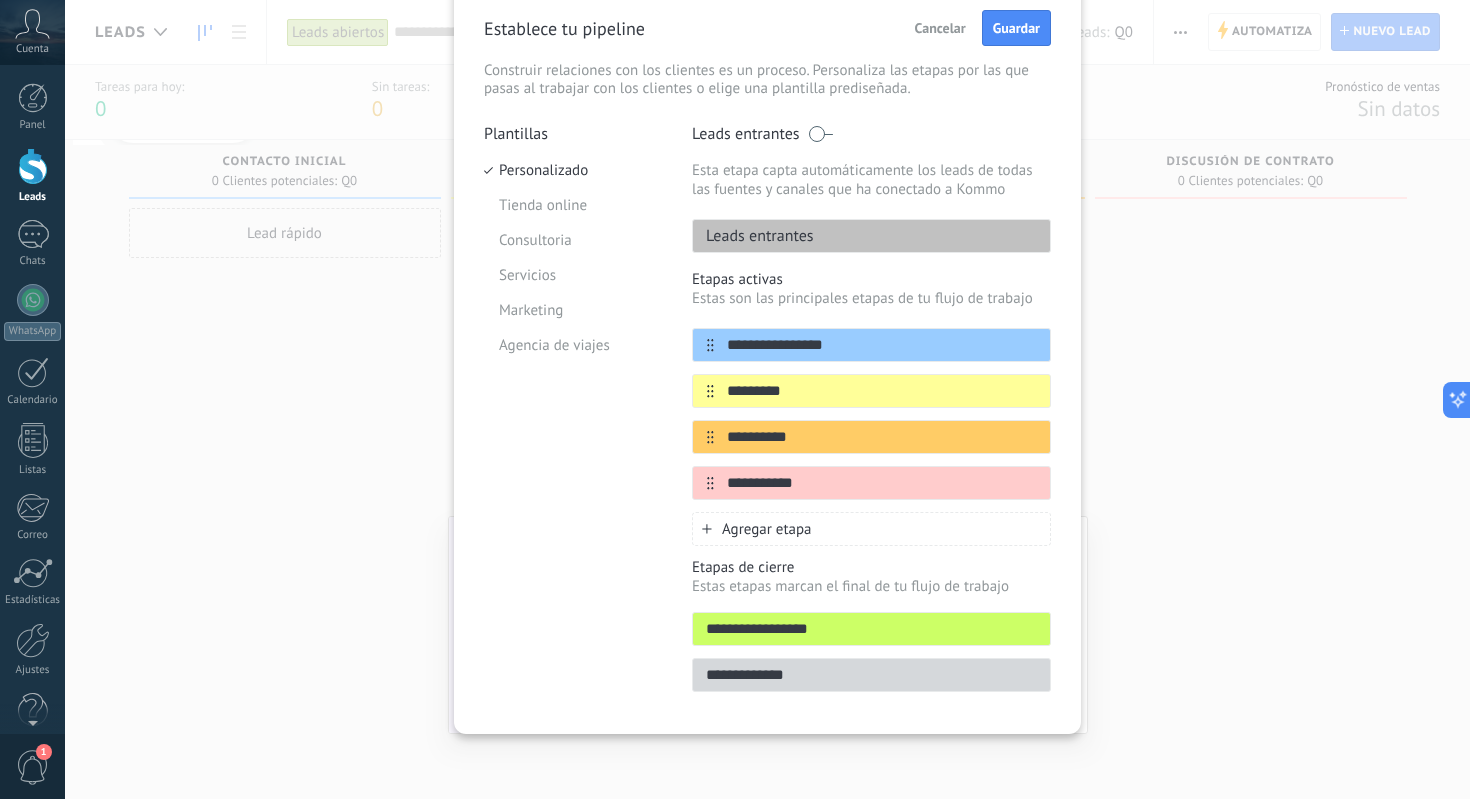 drag, startPoint x: 848, startPoint y: 633, endPoint x: 666, endPoint y: 640, distance: 182.13457 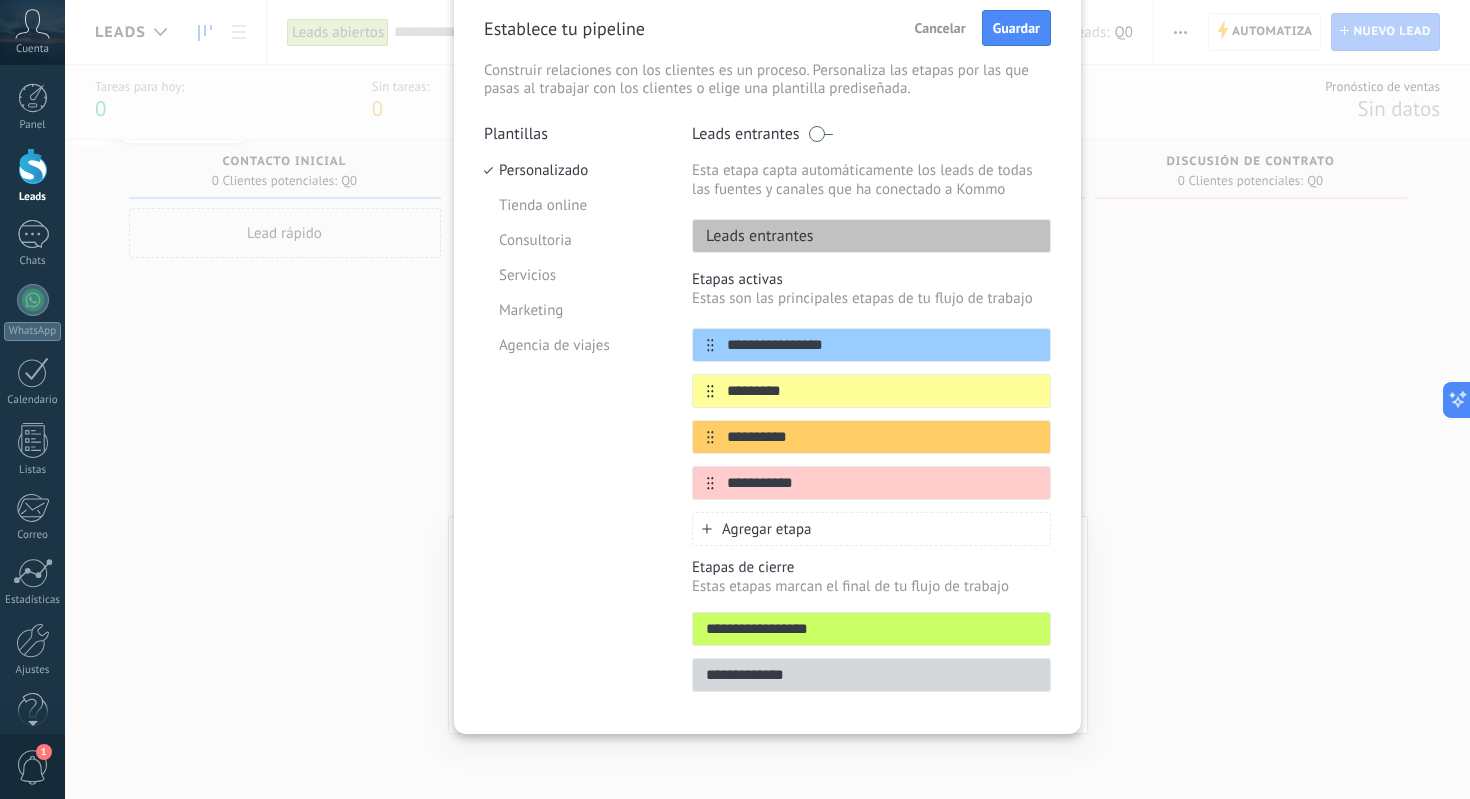 drag, startPoint x: 853, startPoint y: 628, endPoint x: 603, endPoint y: 629, distance: 250.002 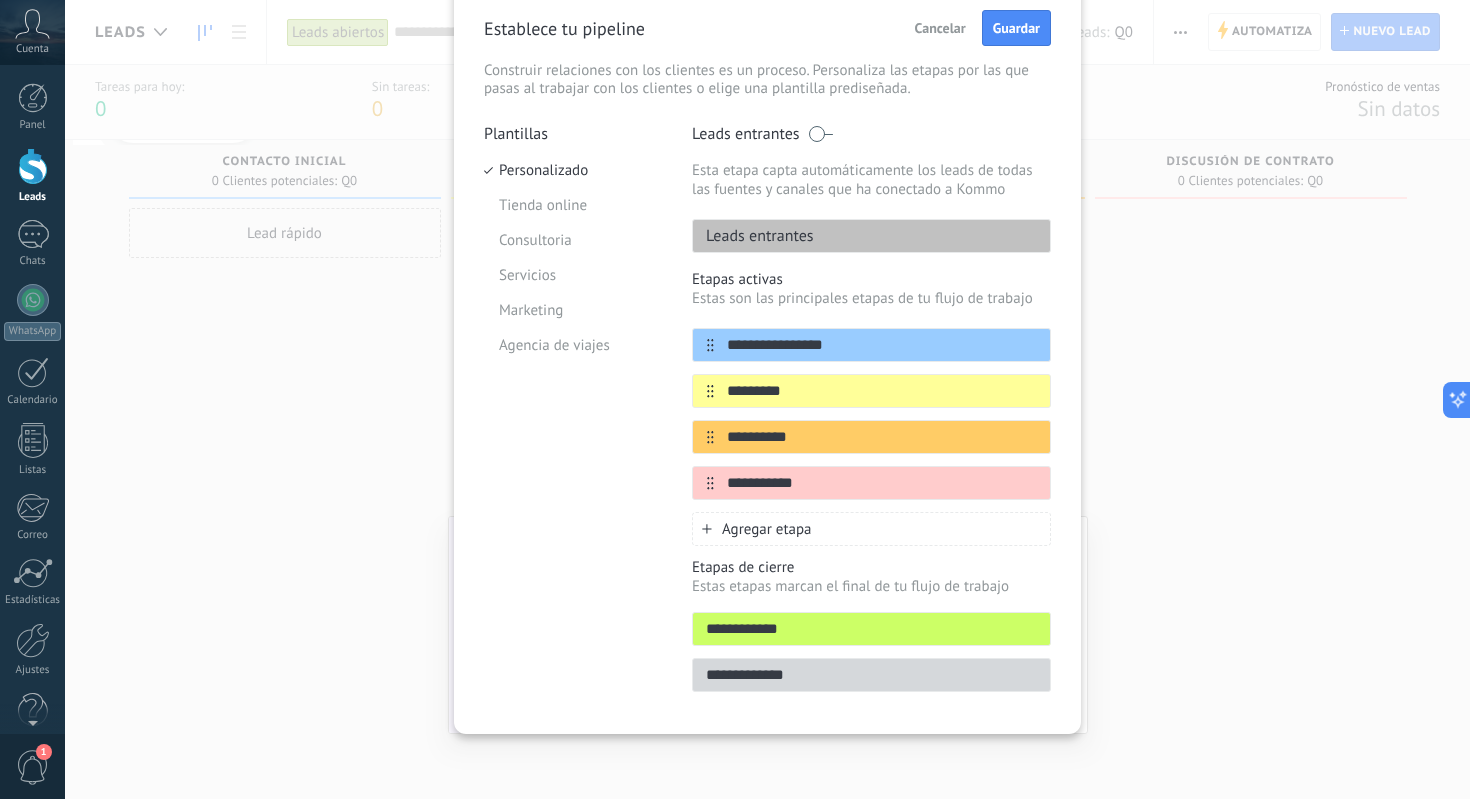 type on "**********" 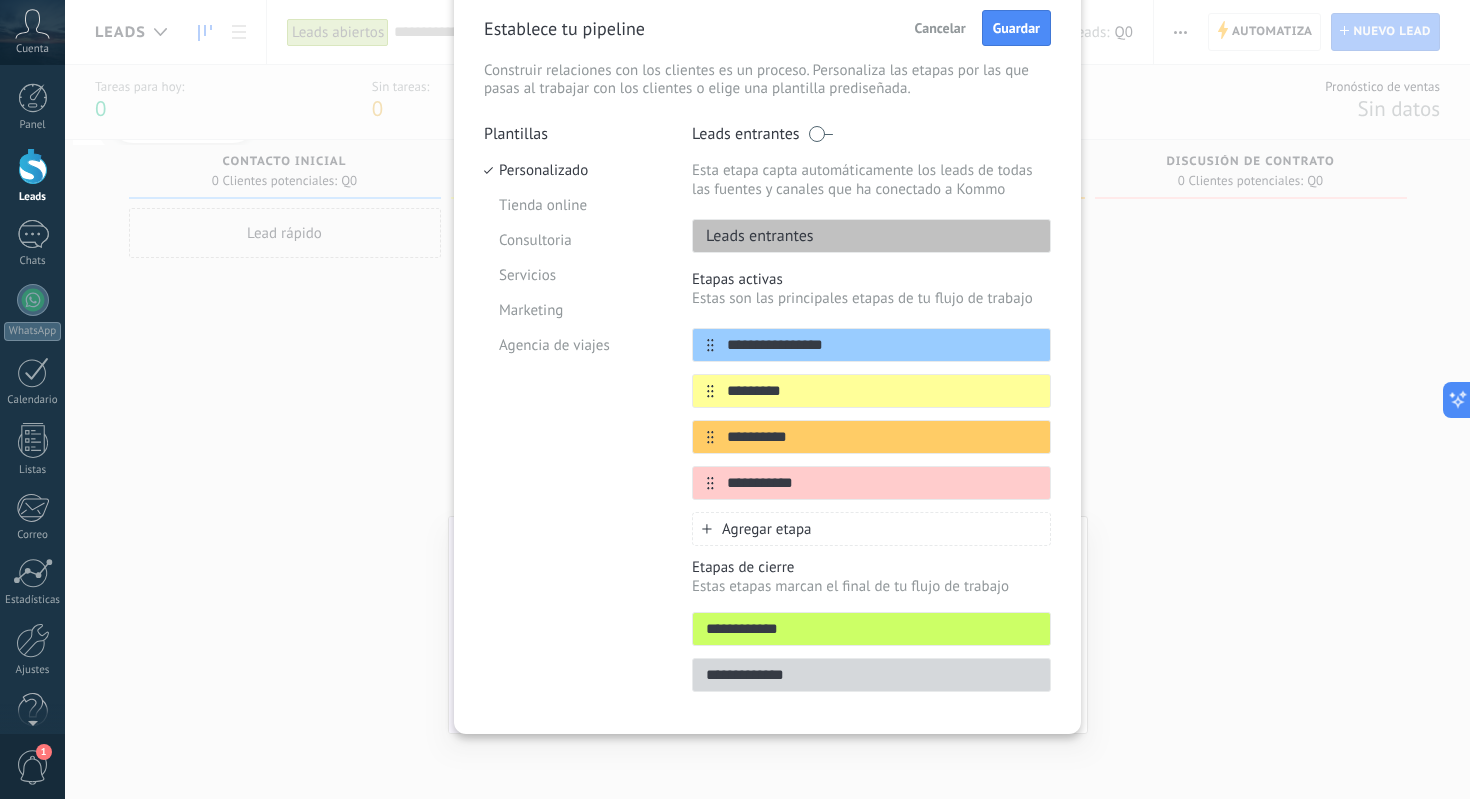 click on "**********" at bounding box center (871, 629) 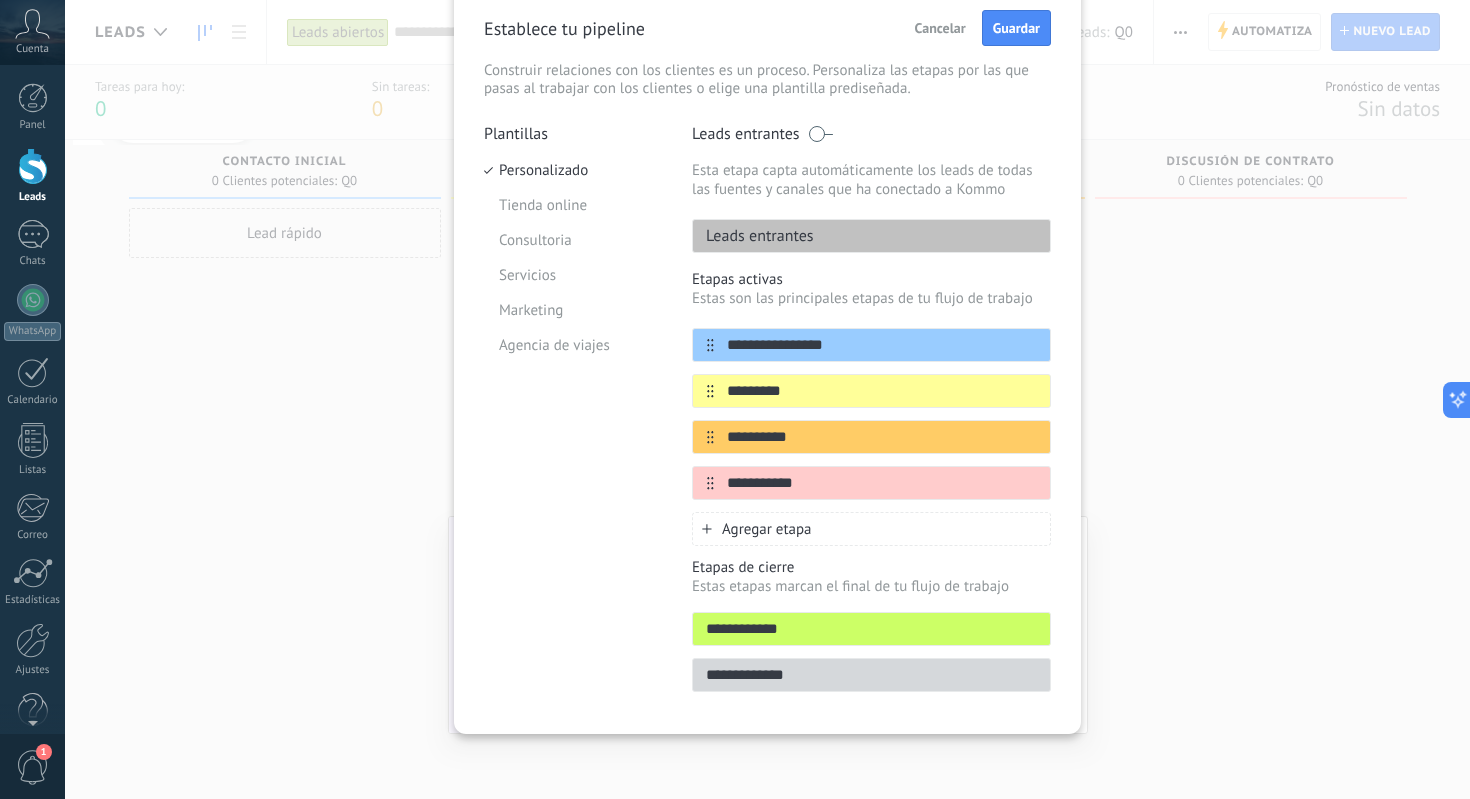 type on "**********" 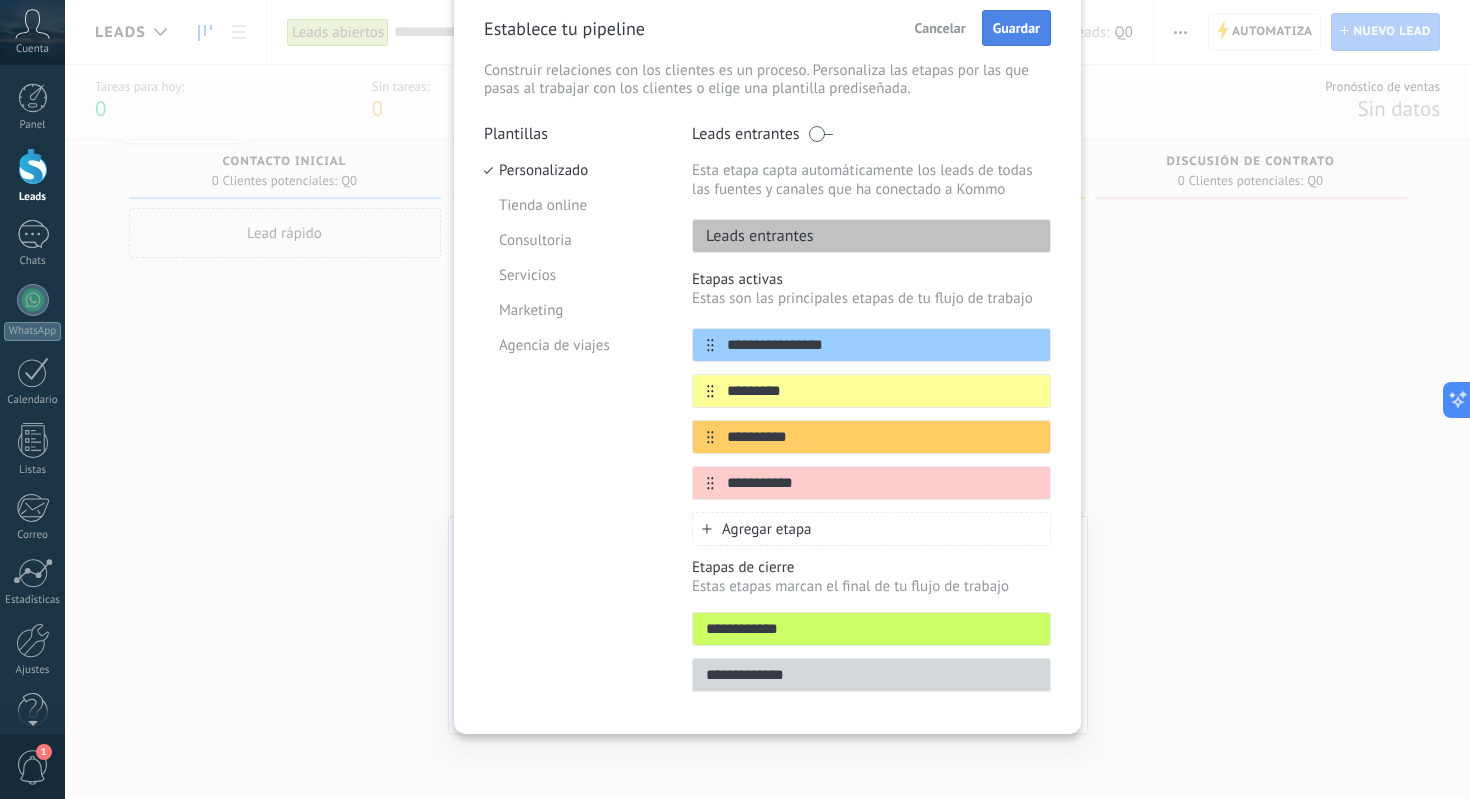 click on "Guardar" at bounding box center [1016, 28] 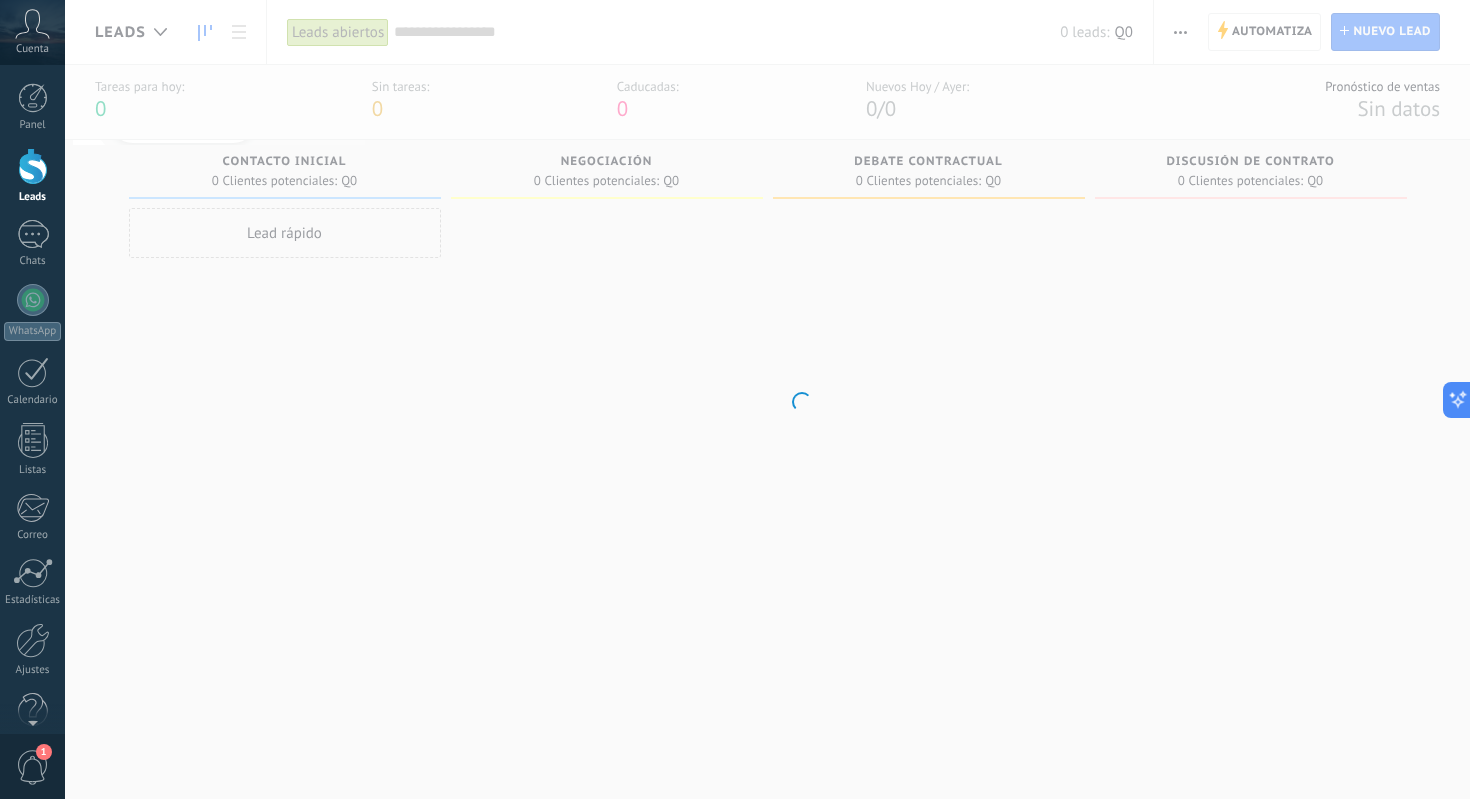 scroll, scrollTop: 0, scrollLeft: 0, axis: both 